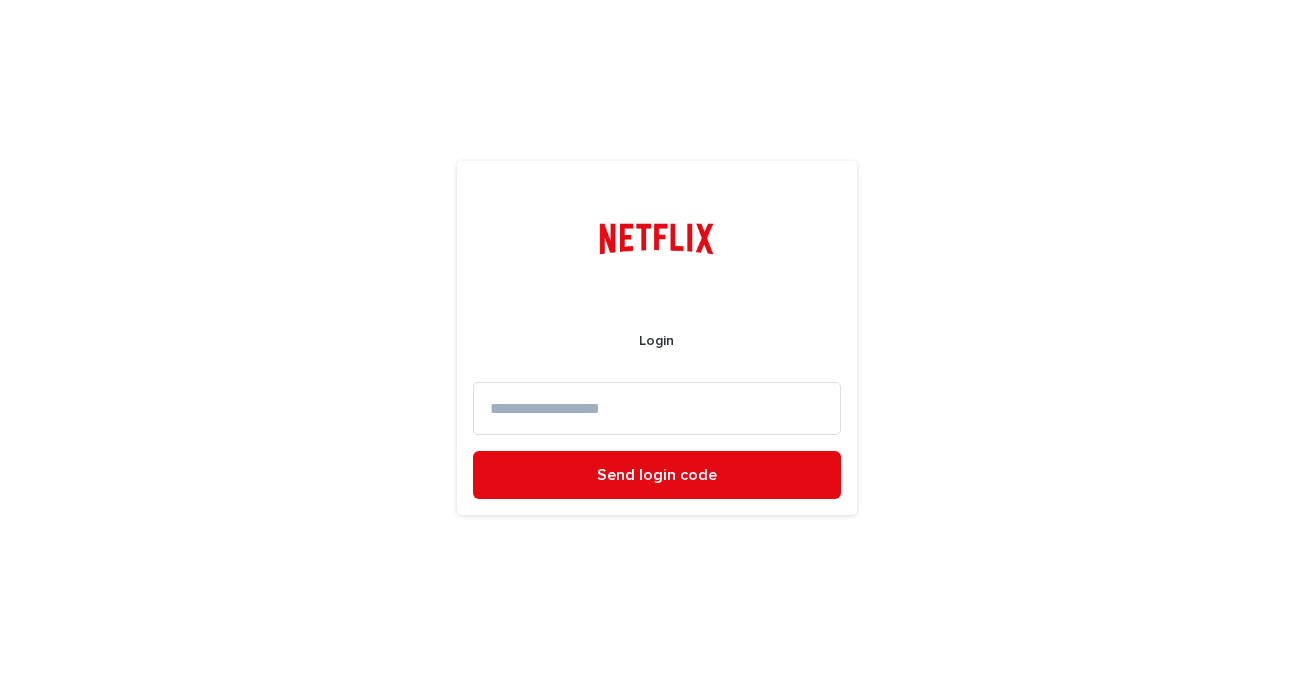 scroll, scrollTop: 0, scrollLeft: 0, axis: both 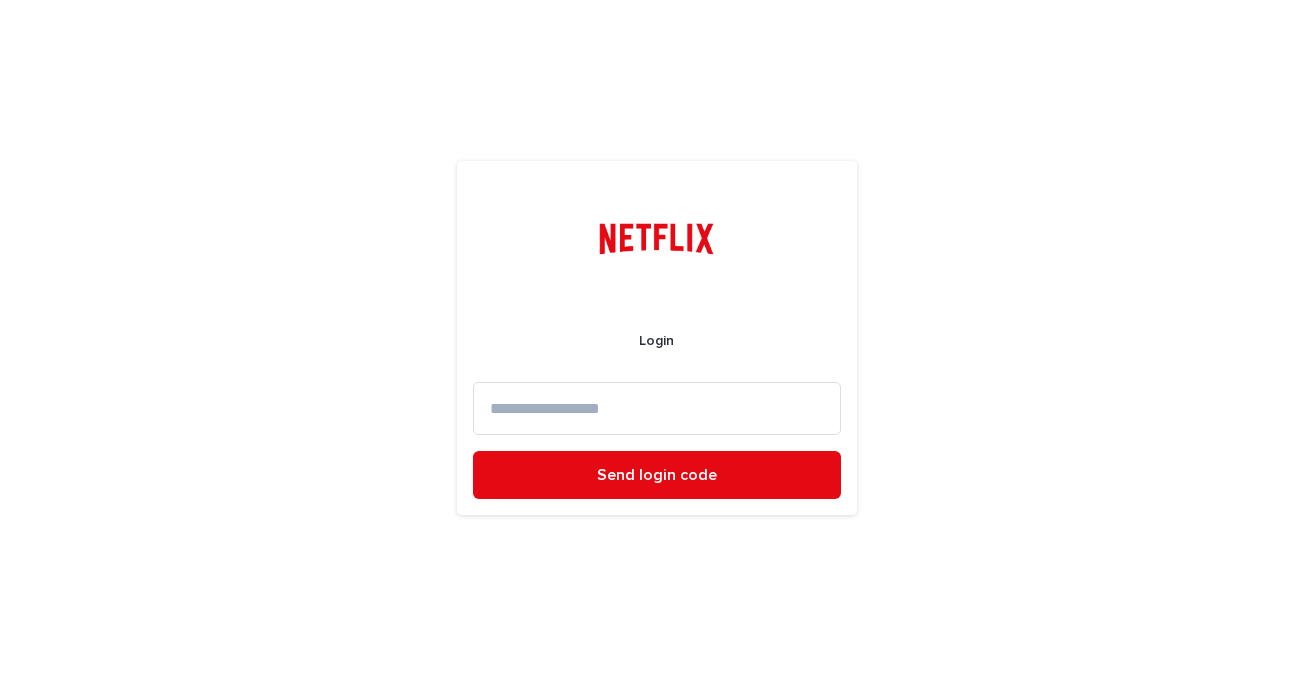 click at bounding box center (657, 408) 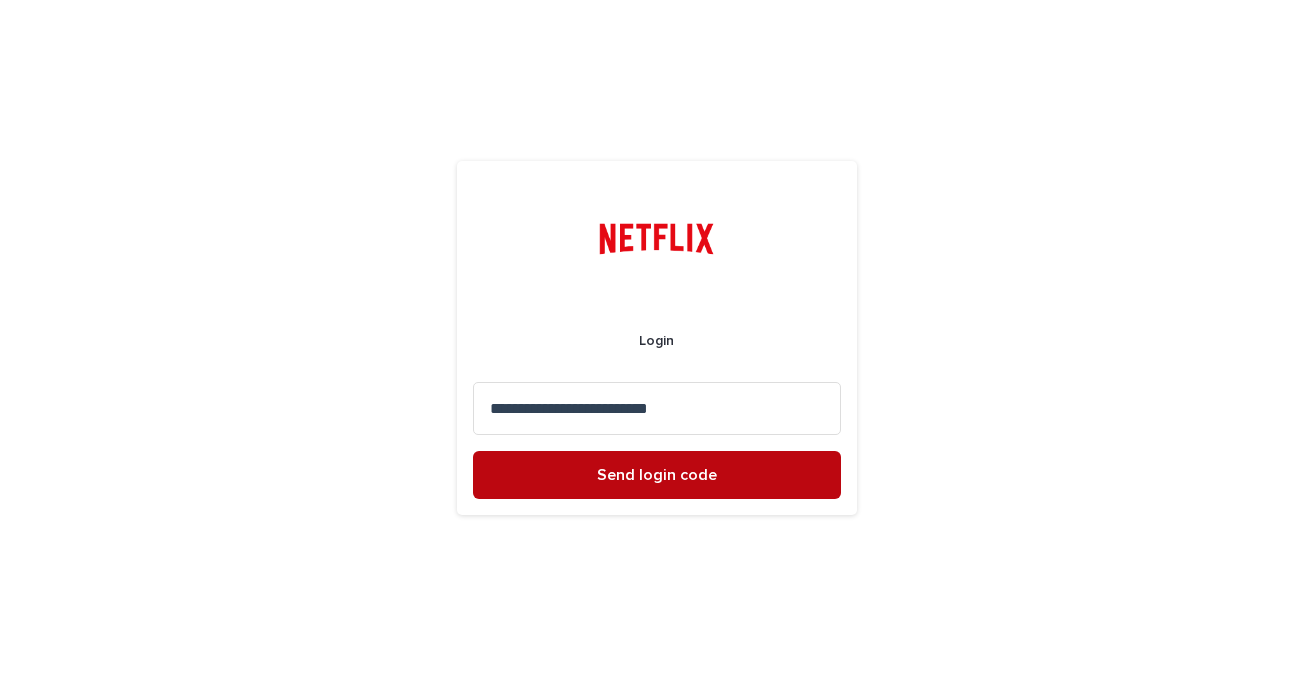 click on "Send login code" at bounding box center [657, 475] 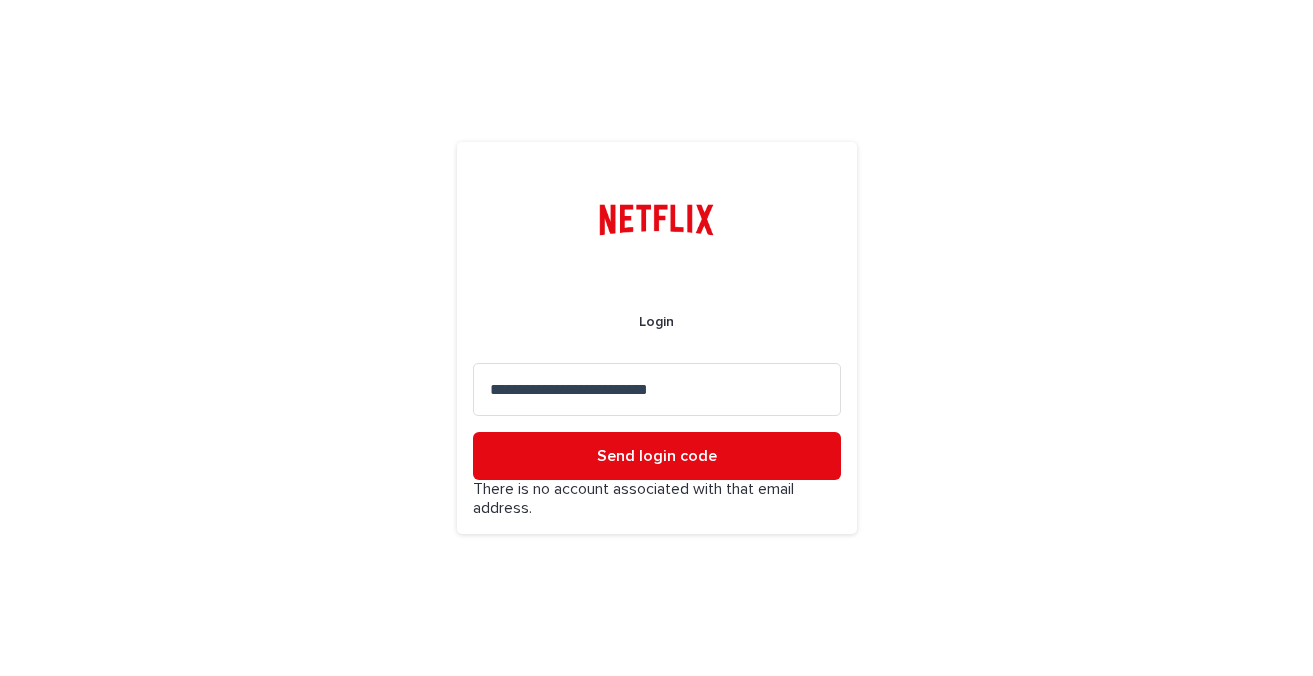 click on "**********" at bounding box center [657, 389] 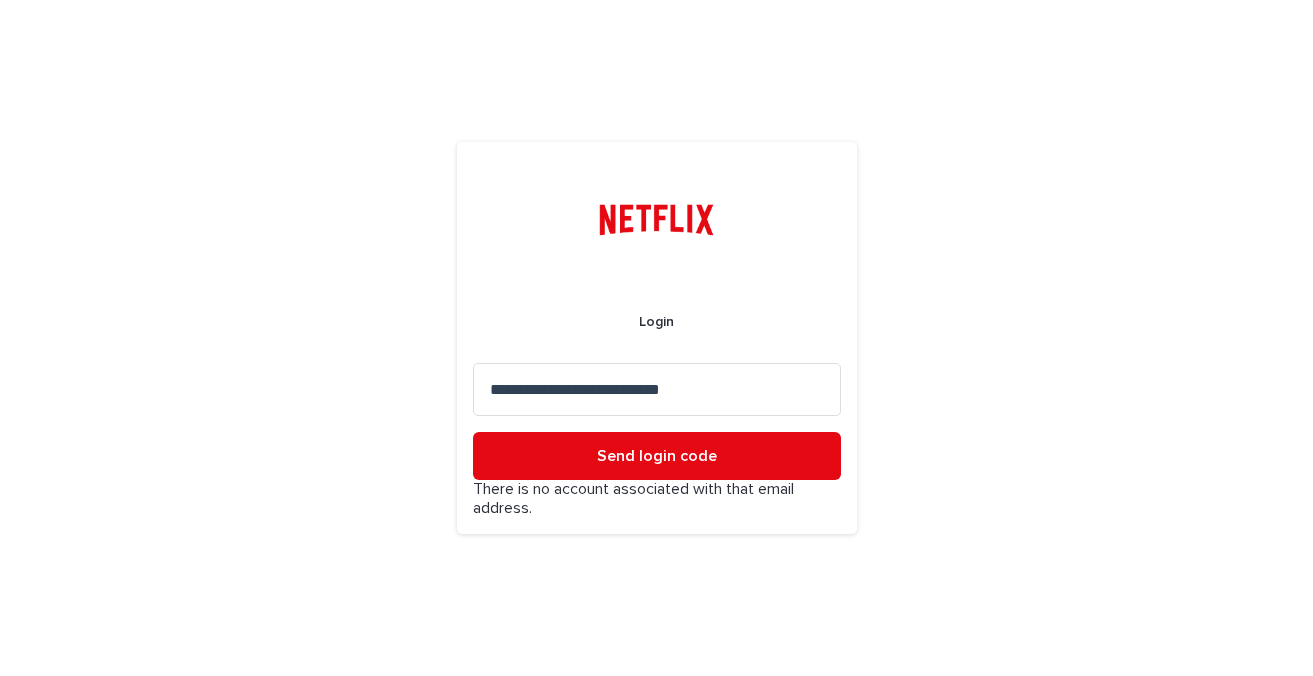 type on "**********" 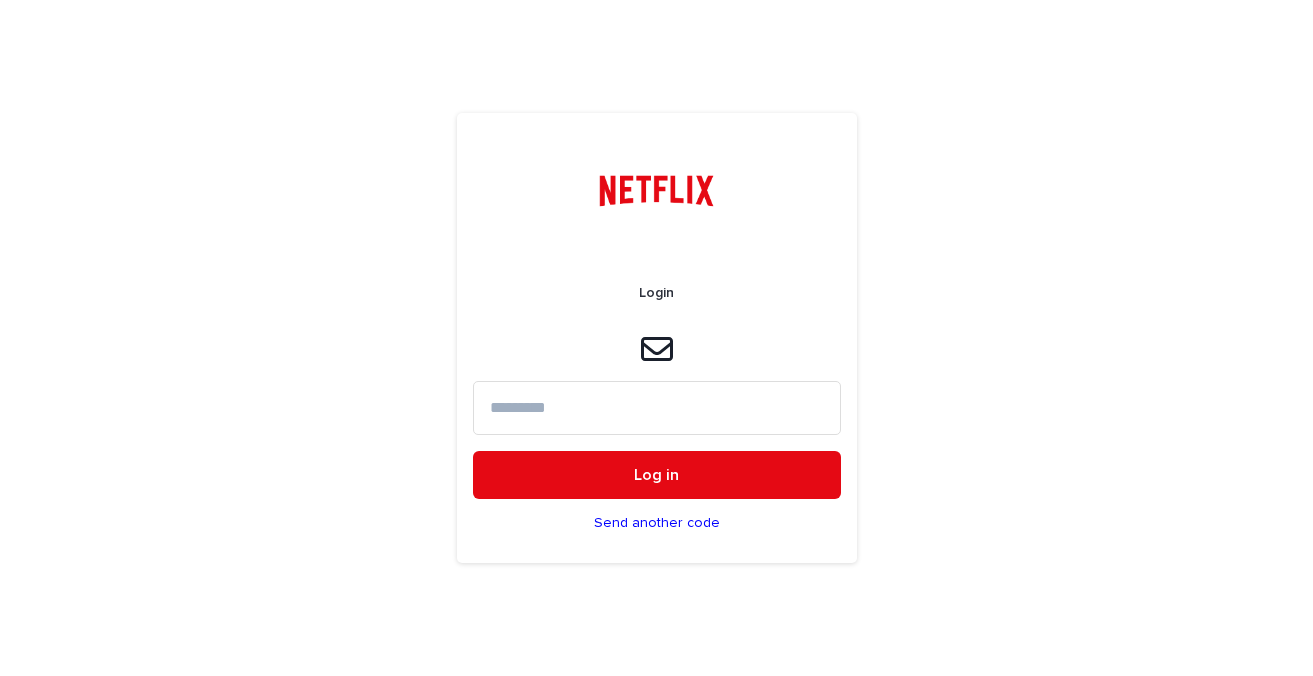 click at bounding box center (657, 407) 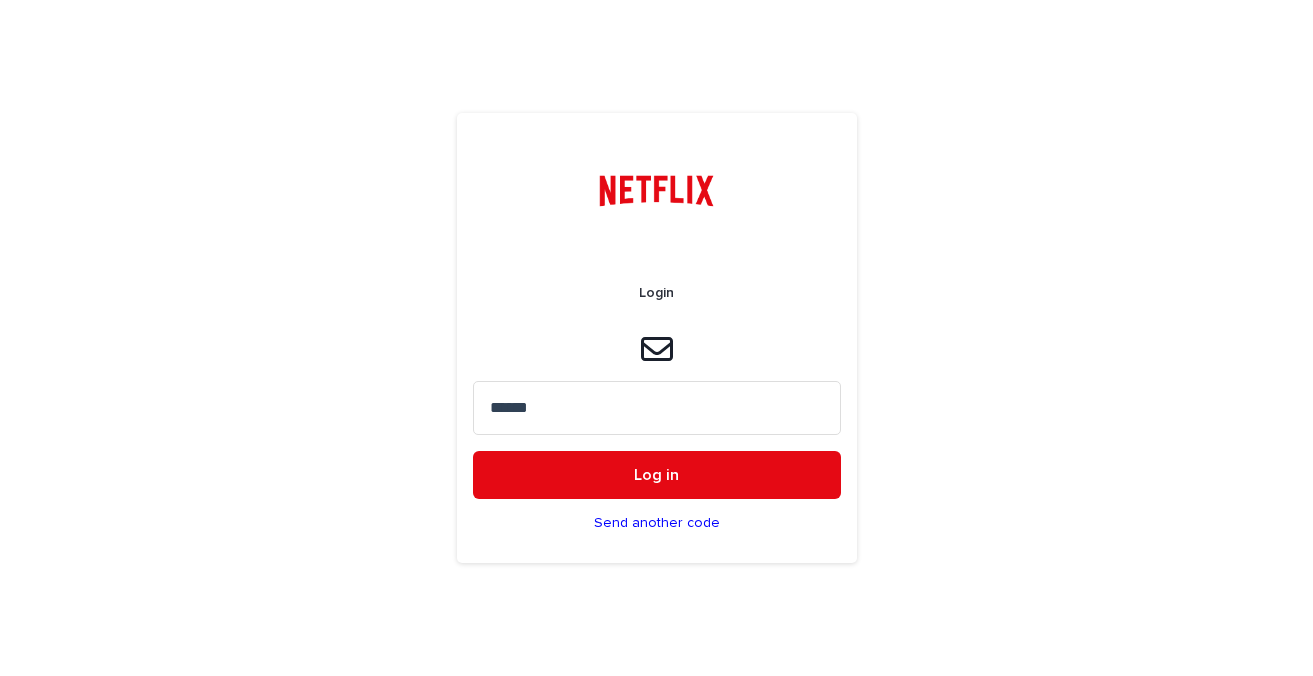 type on "******" 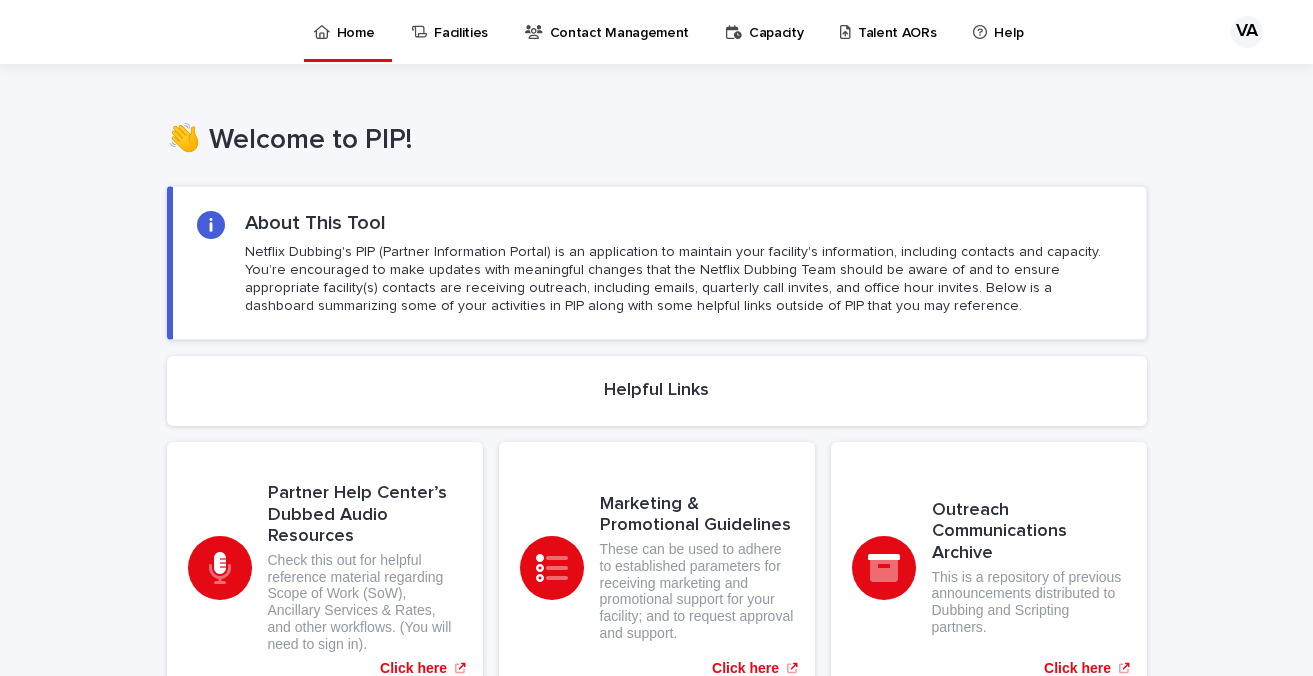 scroll, scrollTop: 0, scrollLeft: 0, axis: both 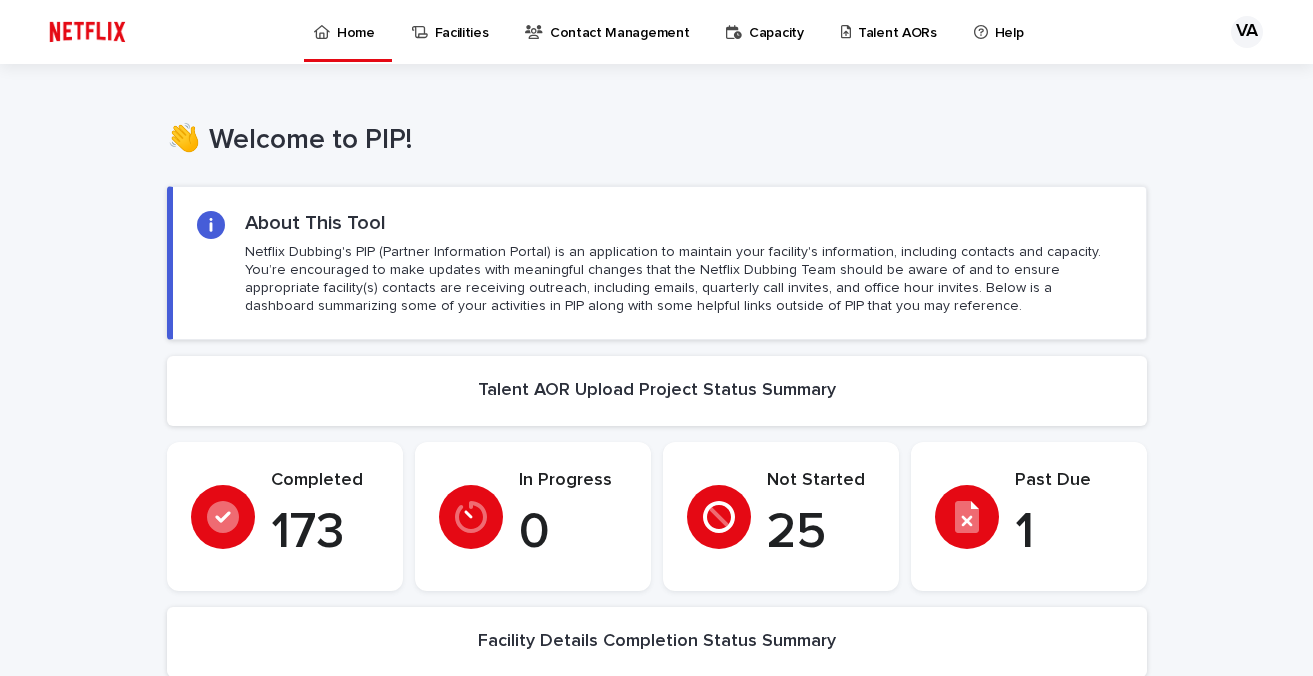 click 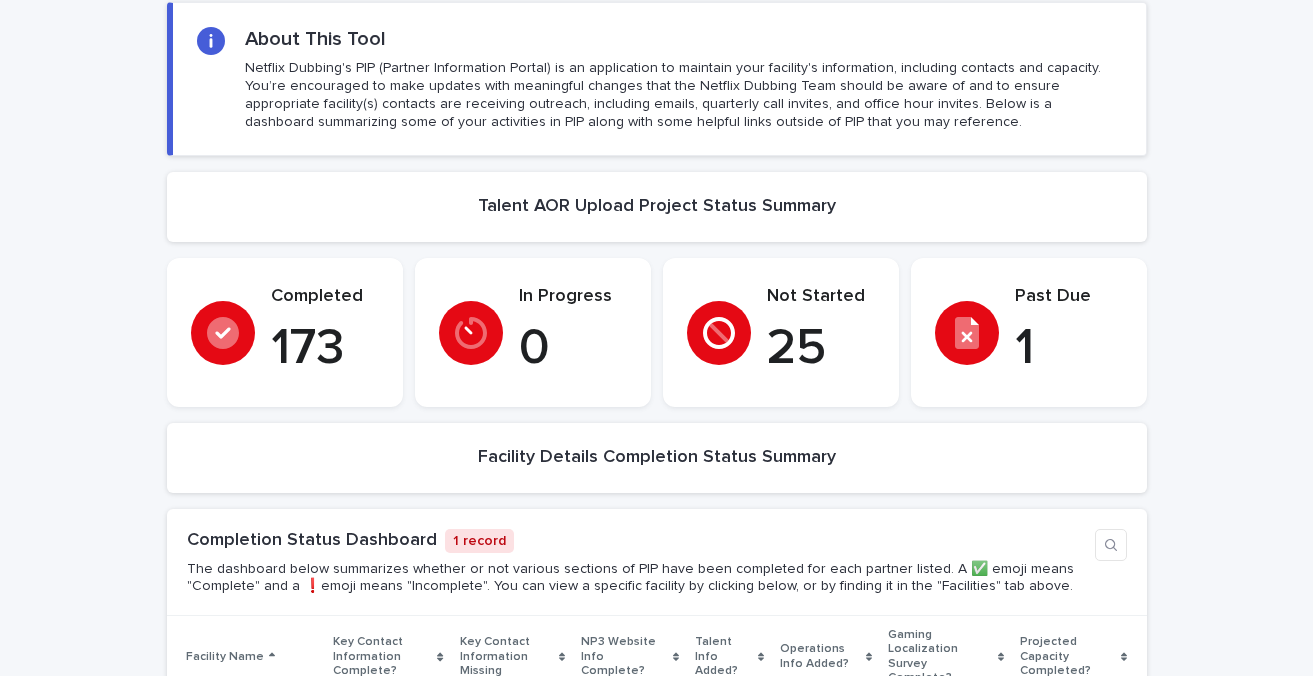 scroll, scrollTop: 0, scrollLeft: 0, axis: both 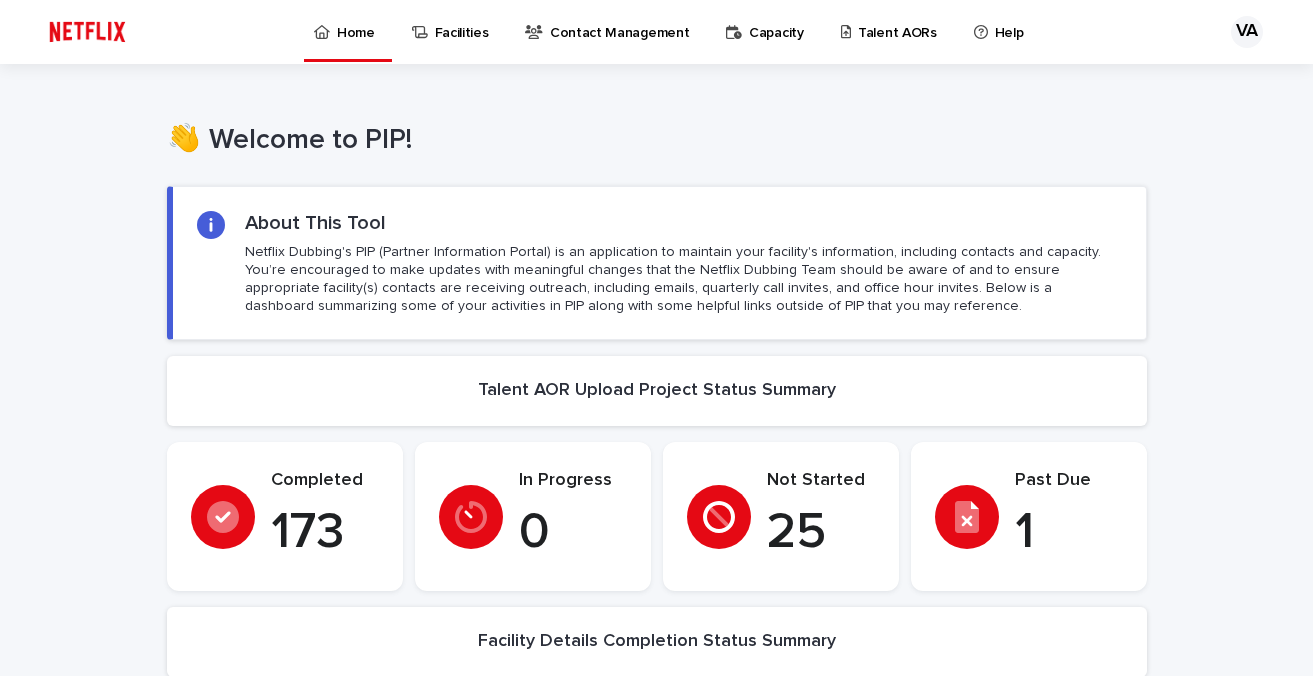 click on "Capacity" at bounding box center [768, 21] 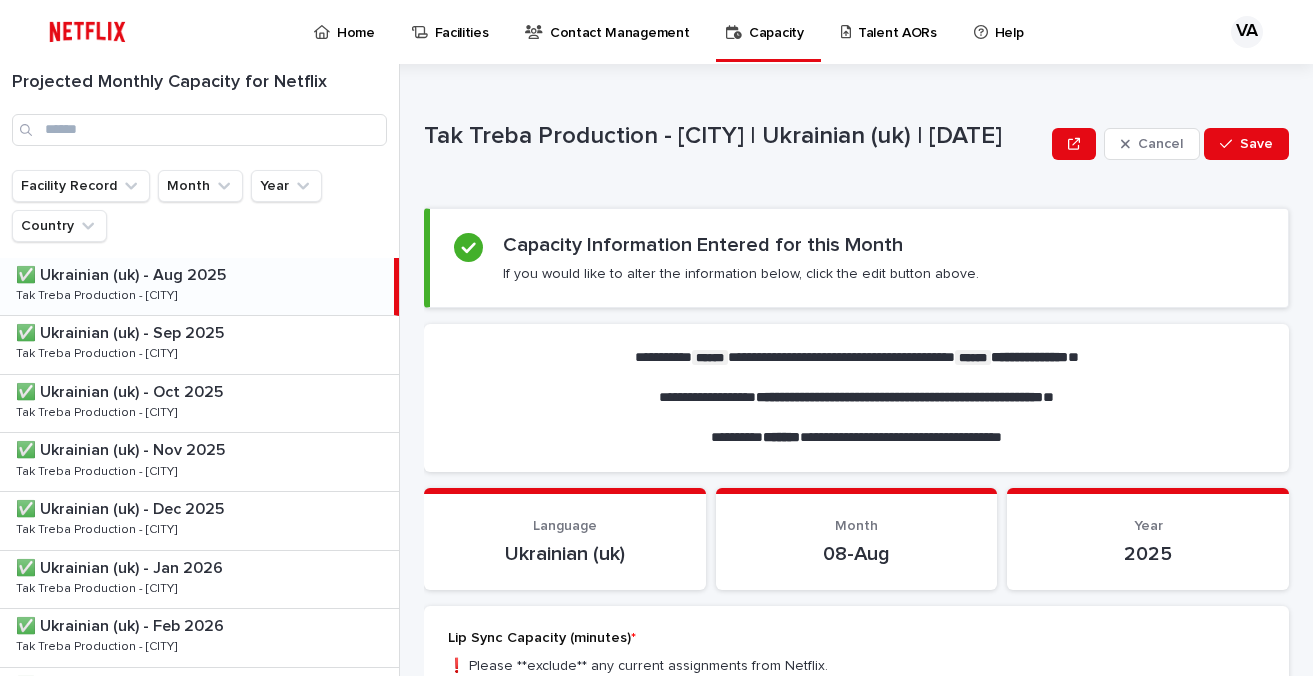 click on "Show 30 records per page" at bounding box center (191, 1001) 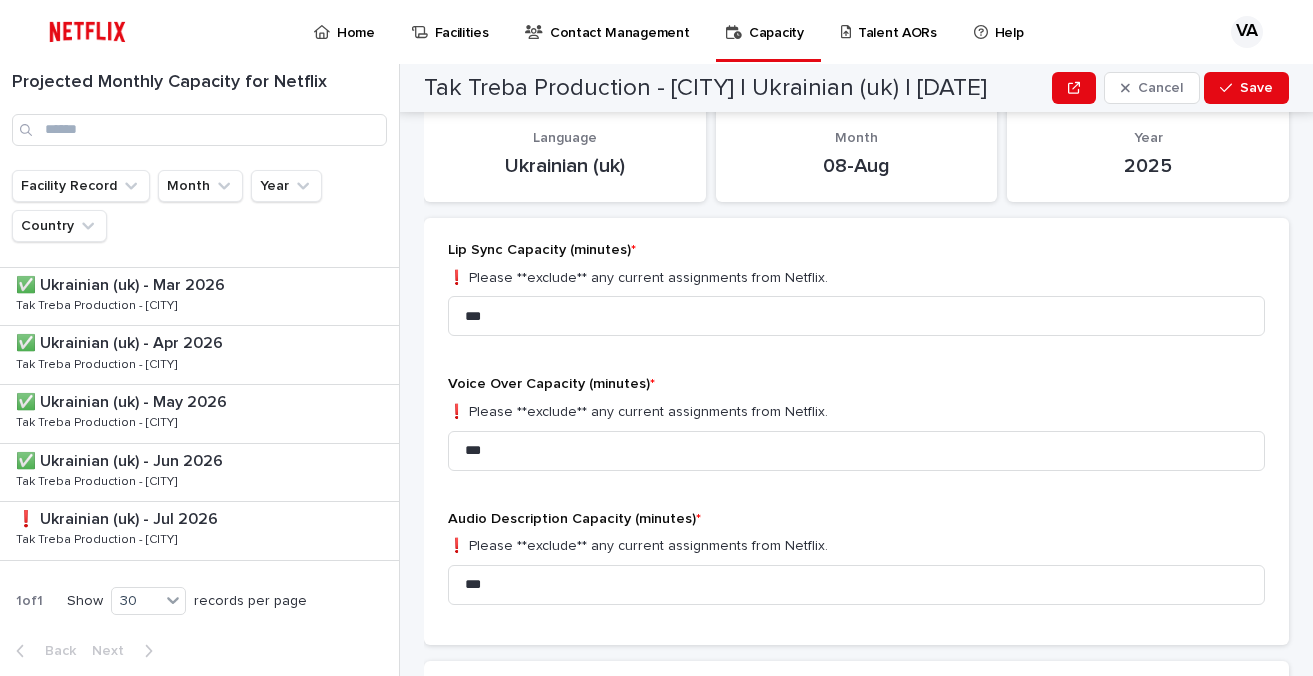 scroll, scrollTop: 0, scrollLeft: 0, axis: both 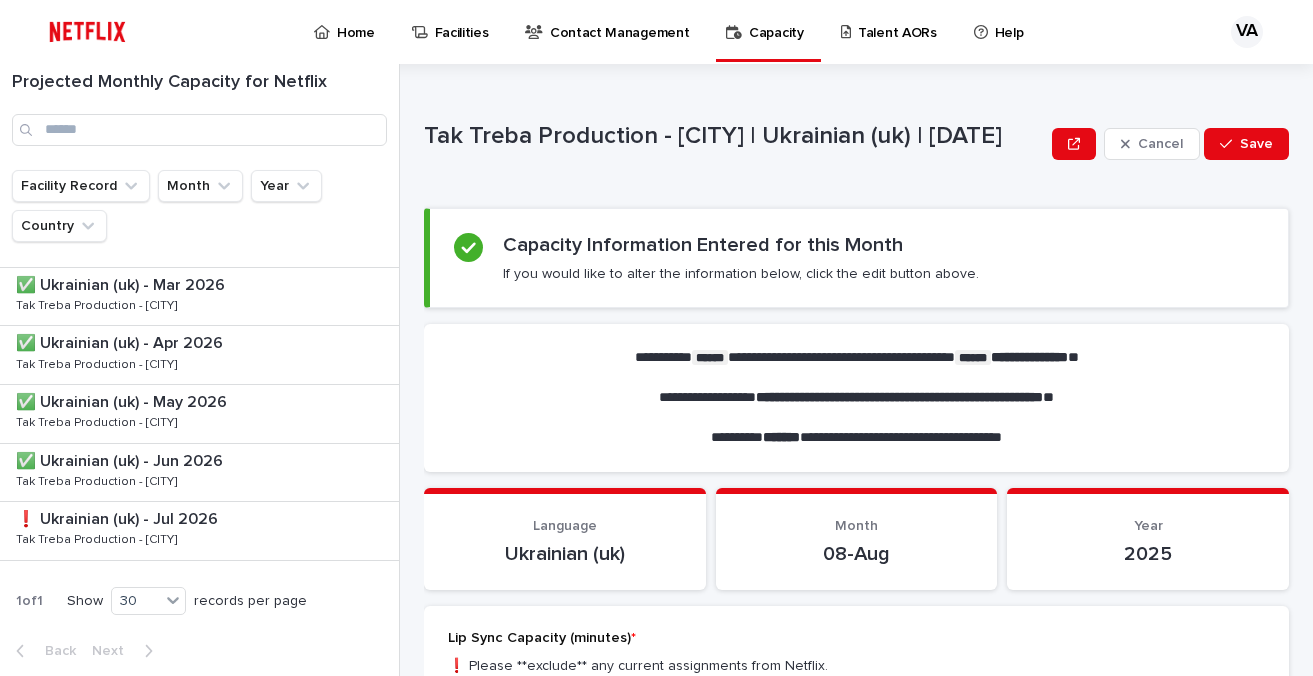 click on "Talent AORs" at bounding box center (892, 21) 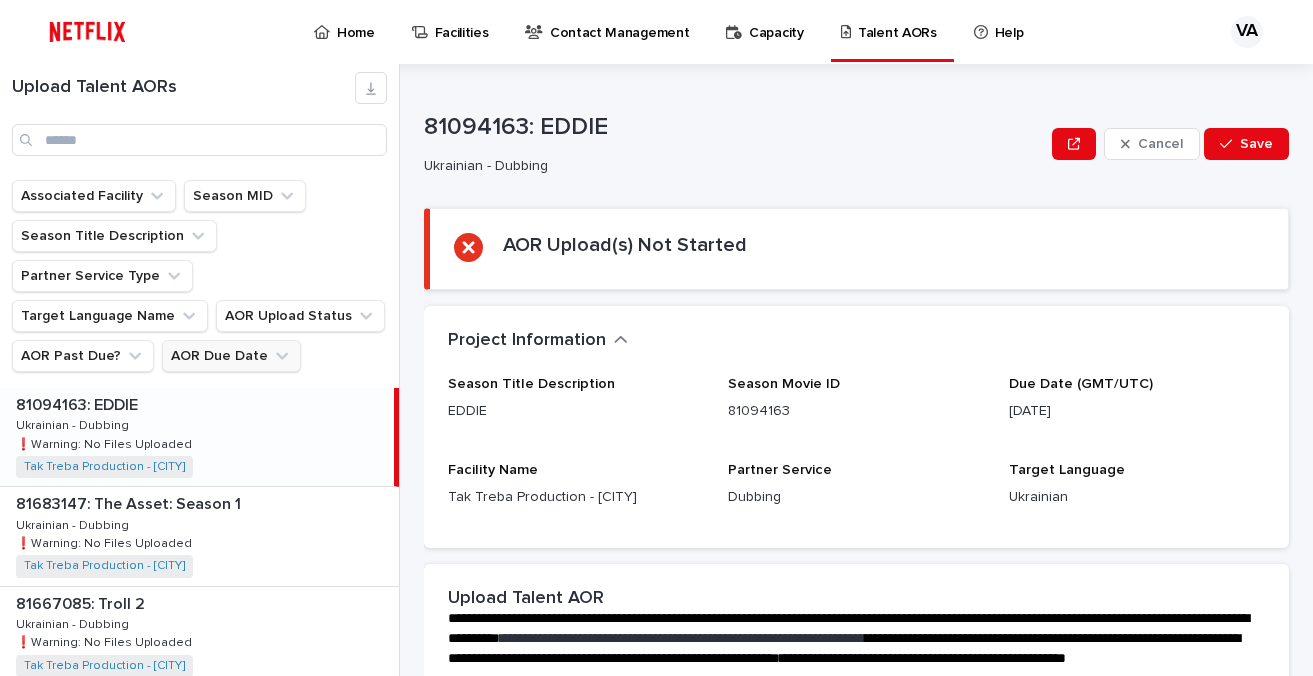 click on "AOR Due Date" at bounding box center (231, 356) 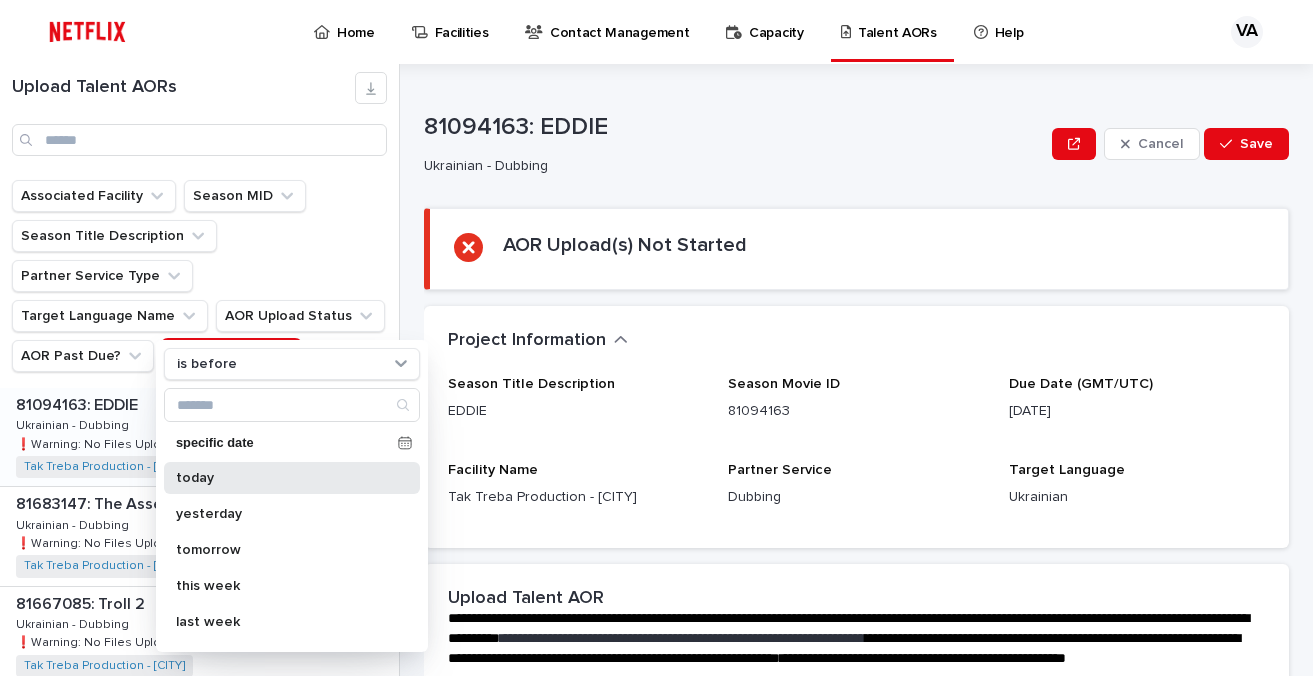 click on "today" at bounding box center (282, 478) 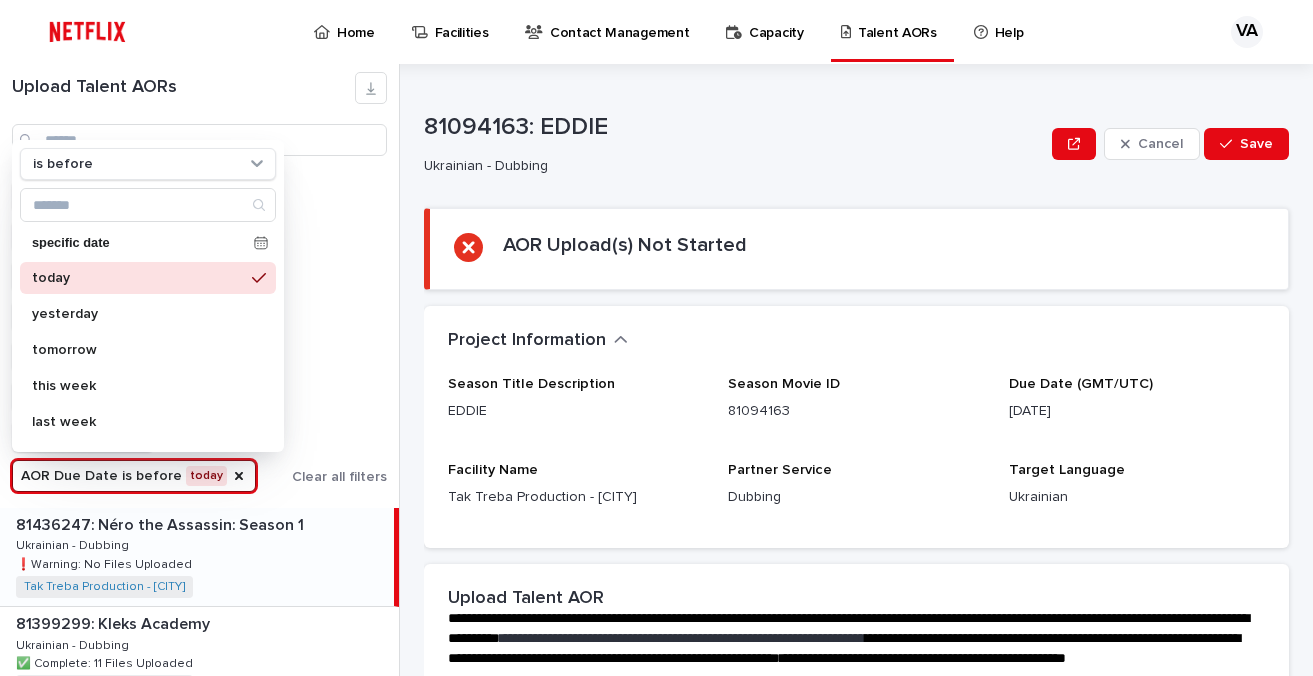 click on "Associated Facility Season MID Season Title Description Partner Service Type Target Language Name AOR Upload Status AOR Past Due? AOR Due Date is before today is before specific date today yesterday tomorrow this week last week next week this quarter last quarter next quarter this month next month last month this year next year last year Clear all filters" at bounding box center [199, 336] 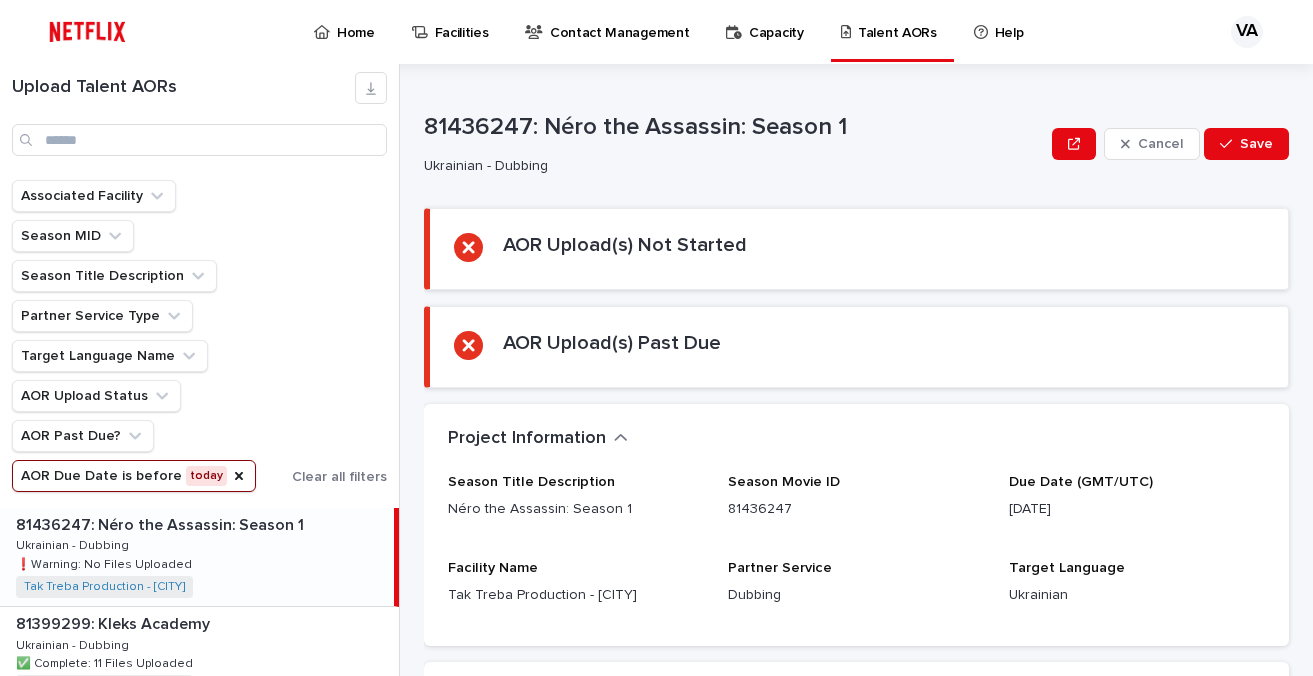 click on "[FIRST] [LAST].pdf" at bounding box center (197, 557) 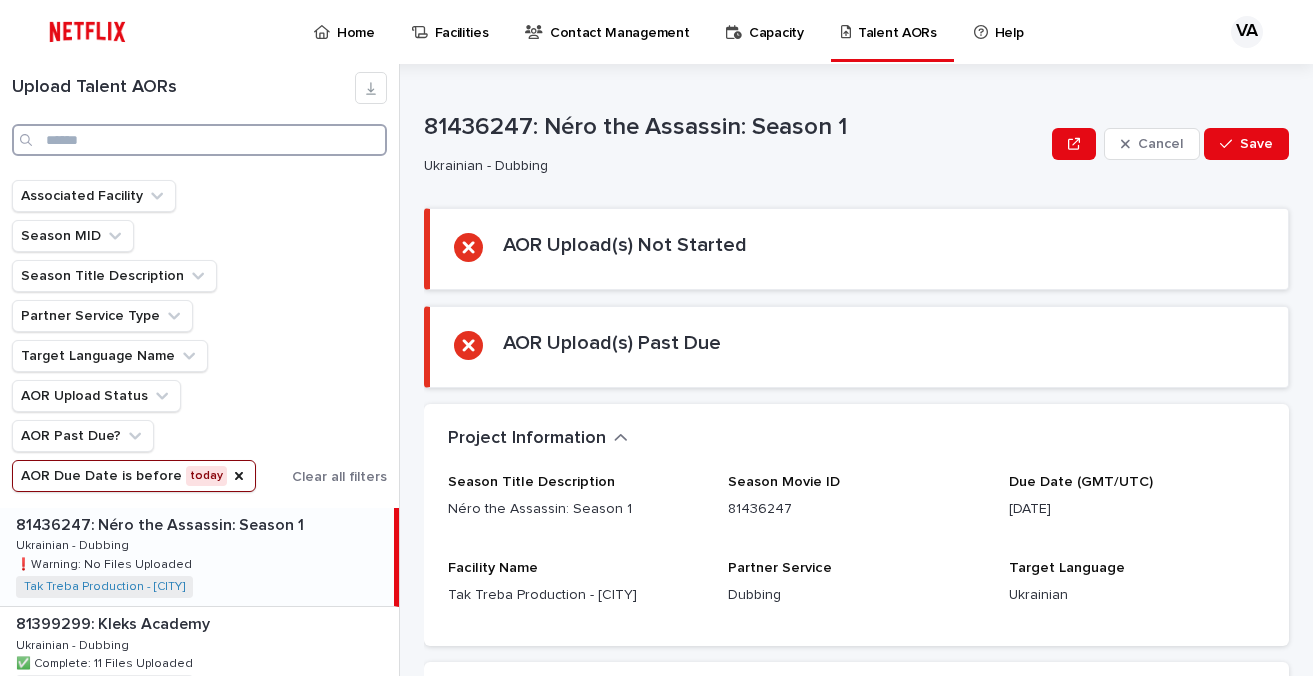 click at bounding box center [199, 140] 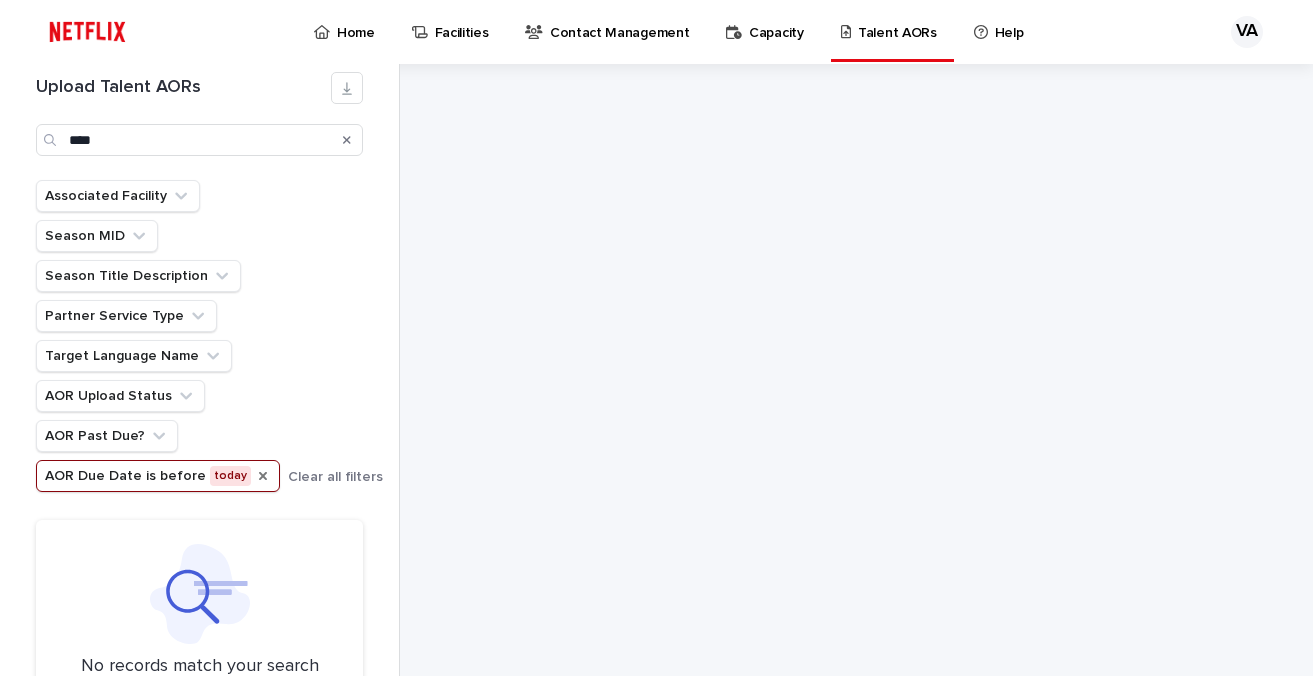 click 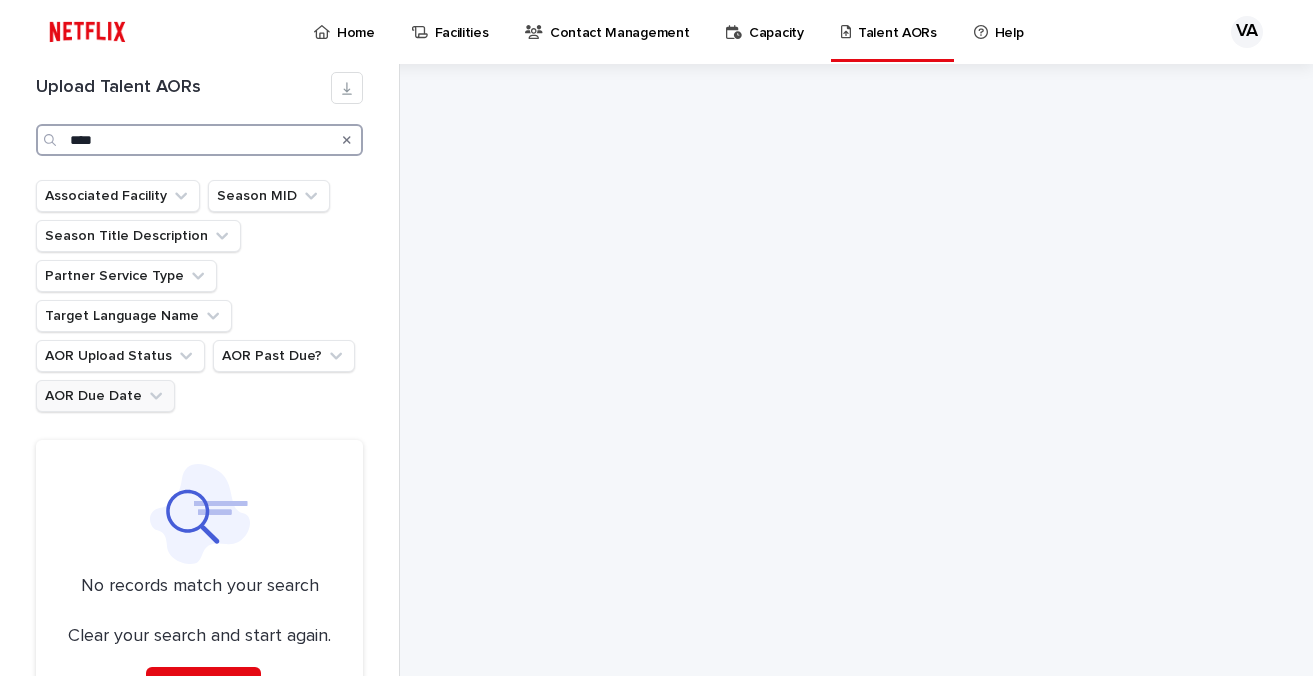 click on "****" at bounding box center (199, 140) 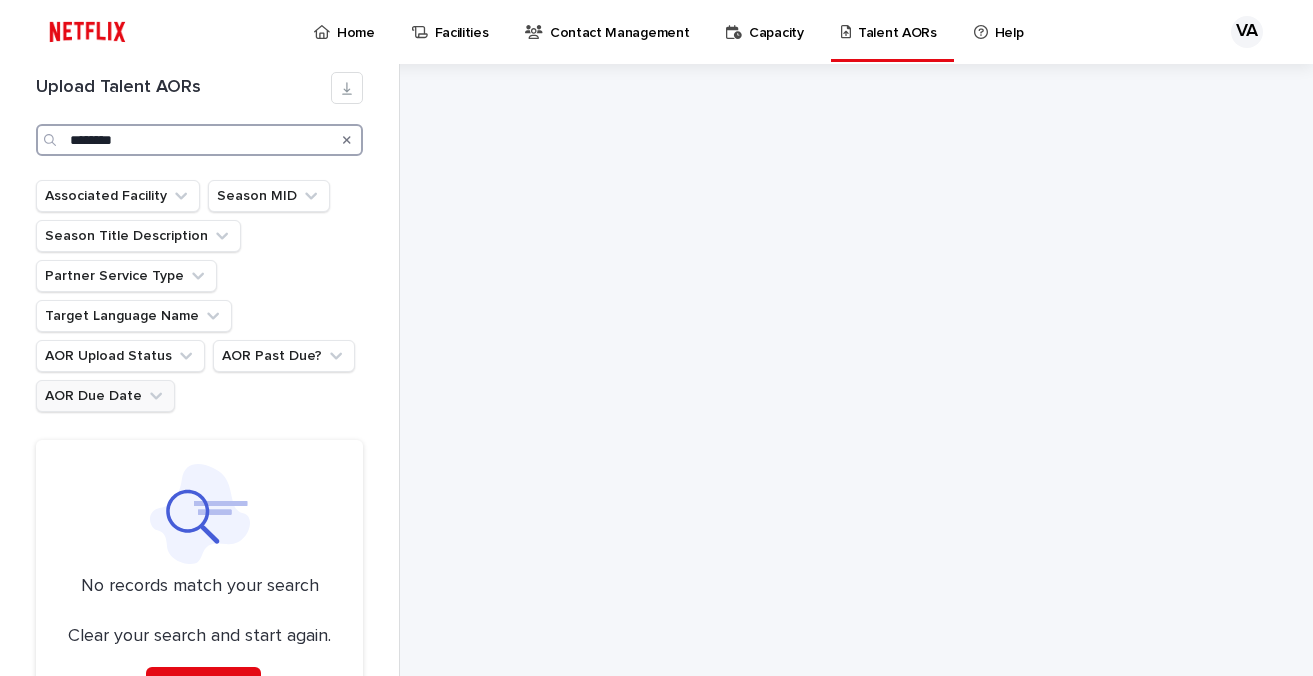 type on "********" 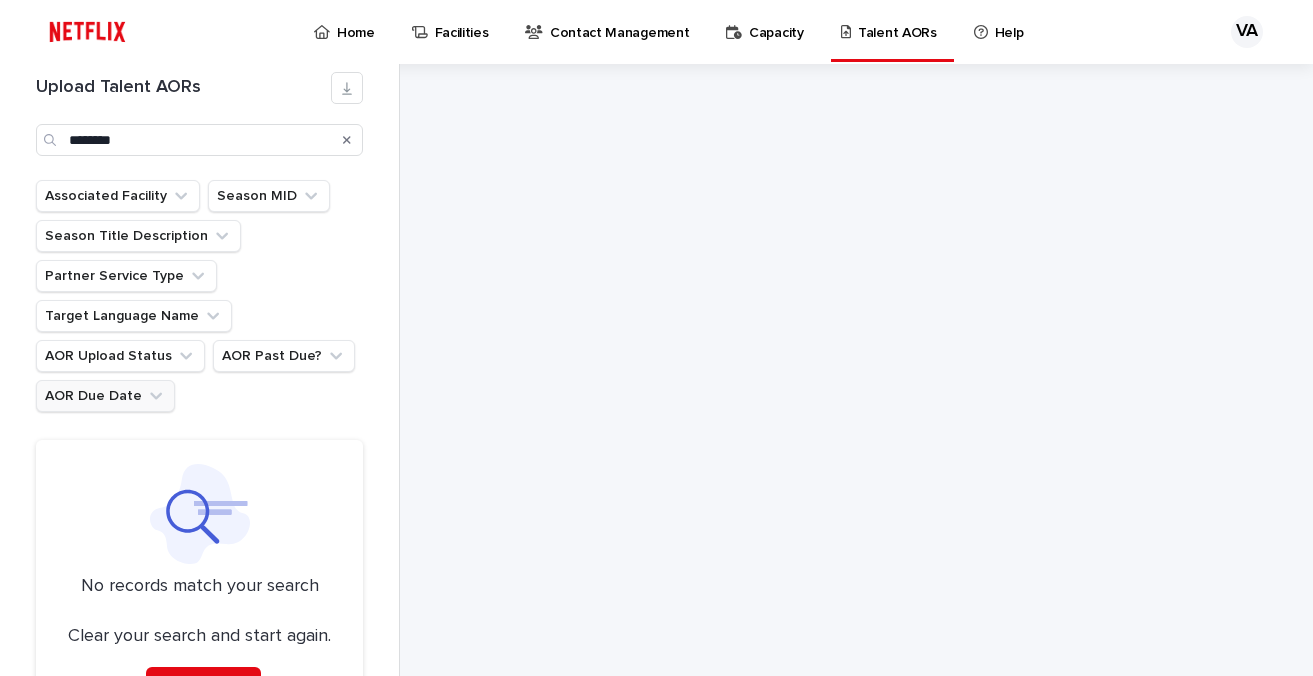 click 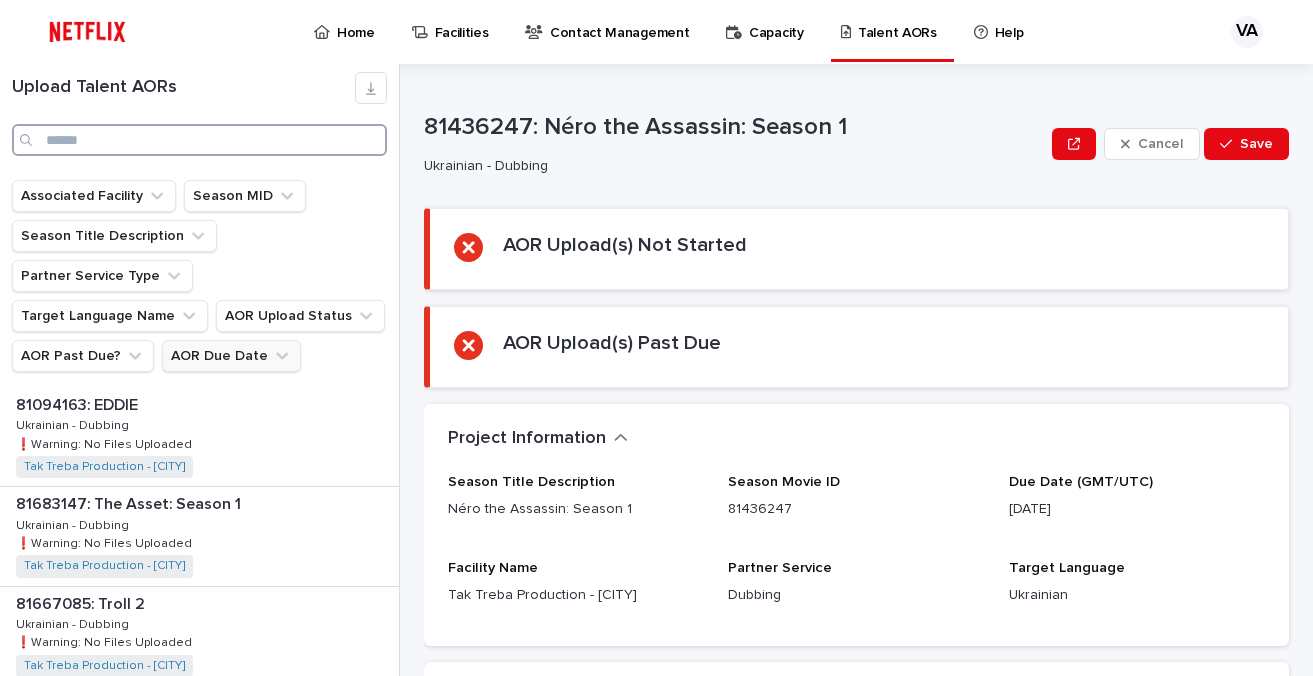click at bounding box center (199, 140) 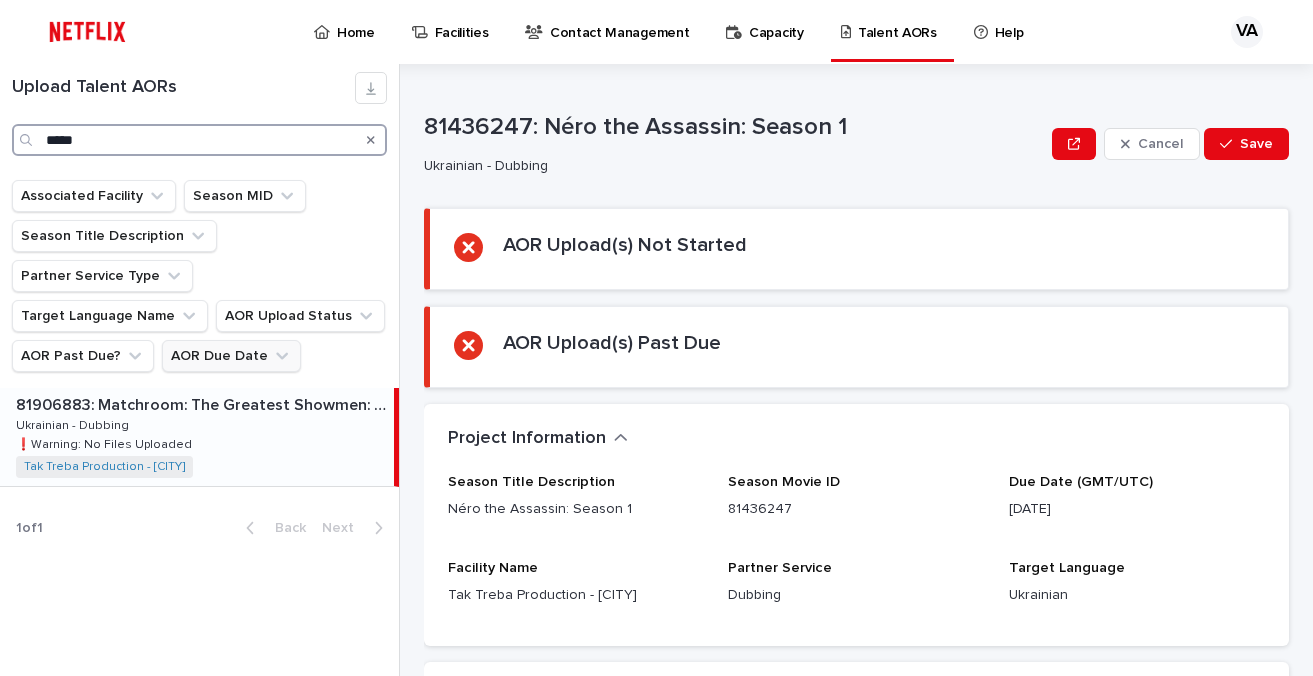 type on "*****" 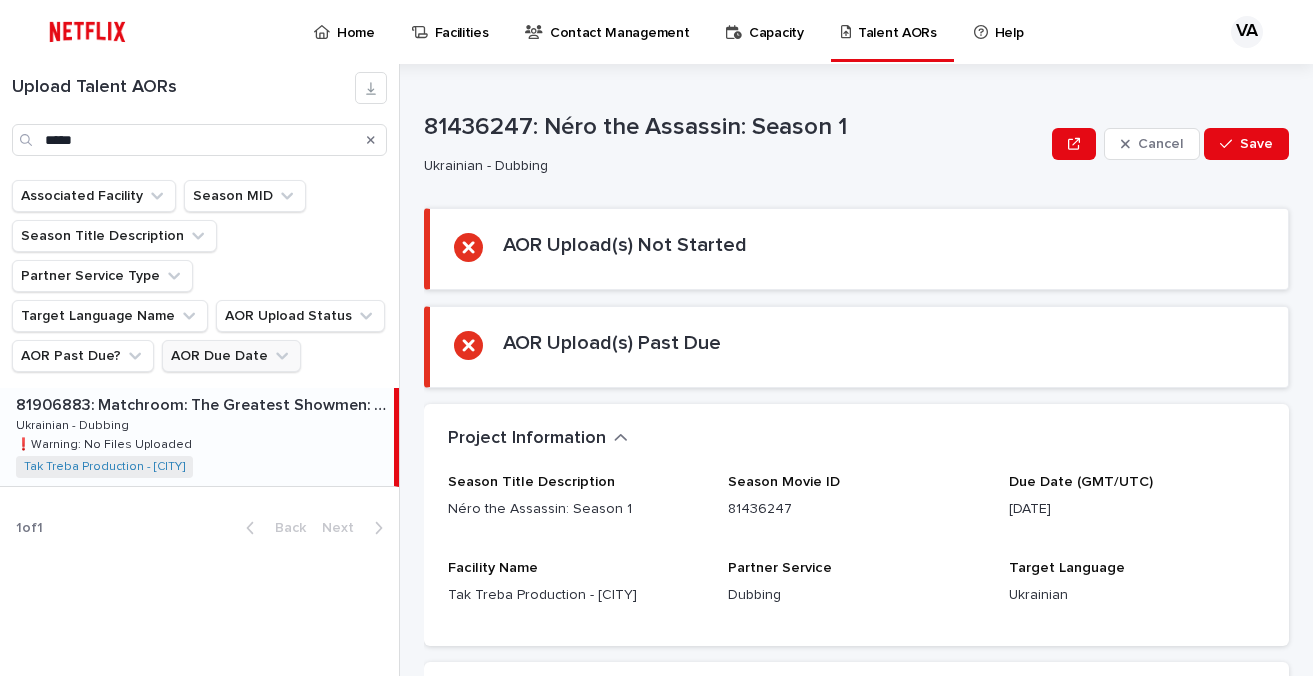 click on "❗️Warning: No Files Uploaded" at bounding box center (106, 443) 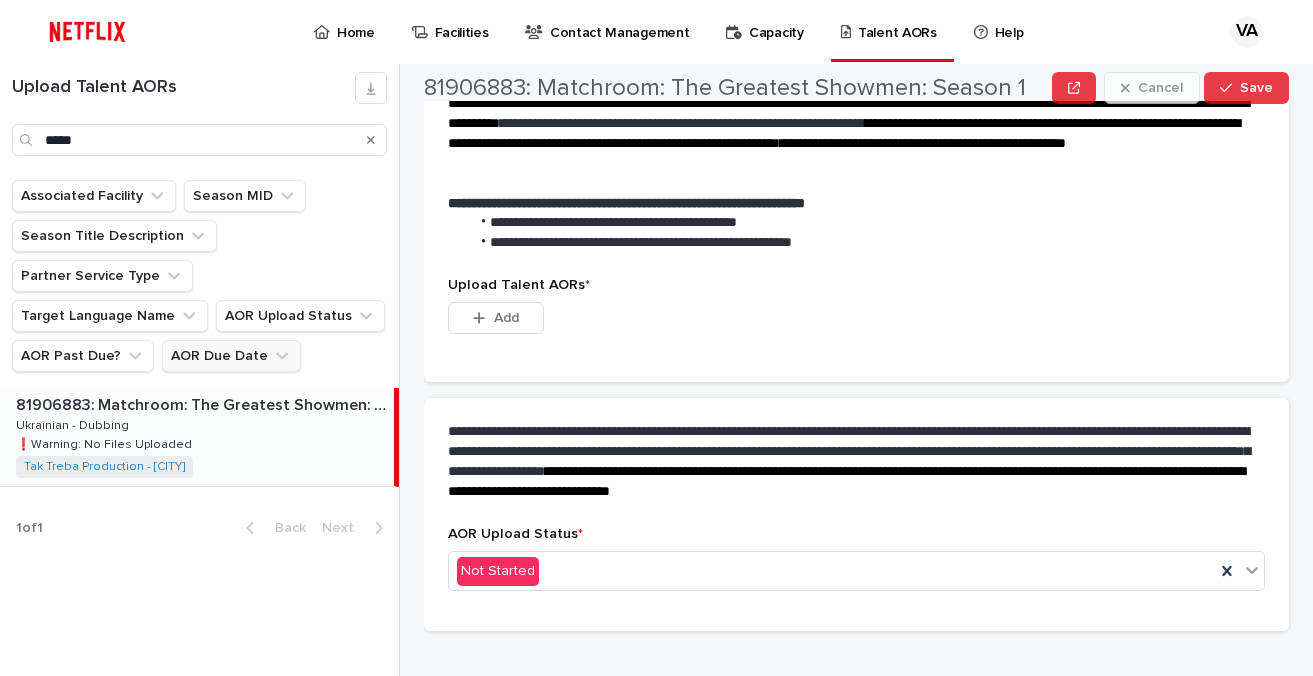 scroll, scrollTop: 564, scrollLeft: 0, axis: vertical 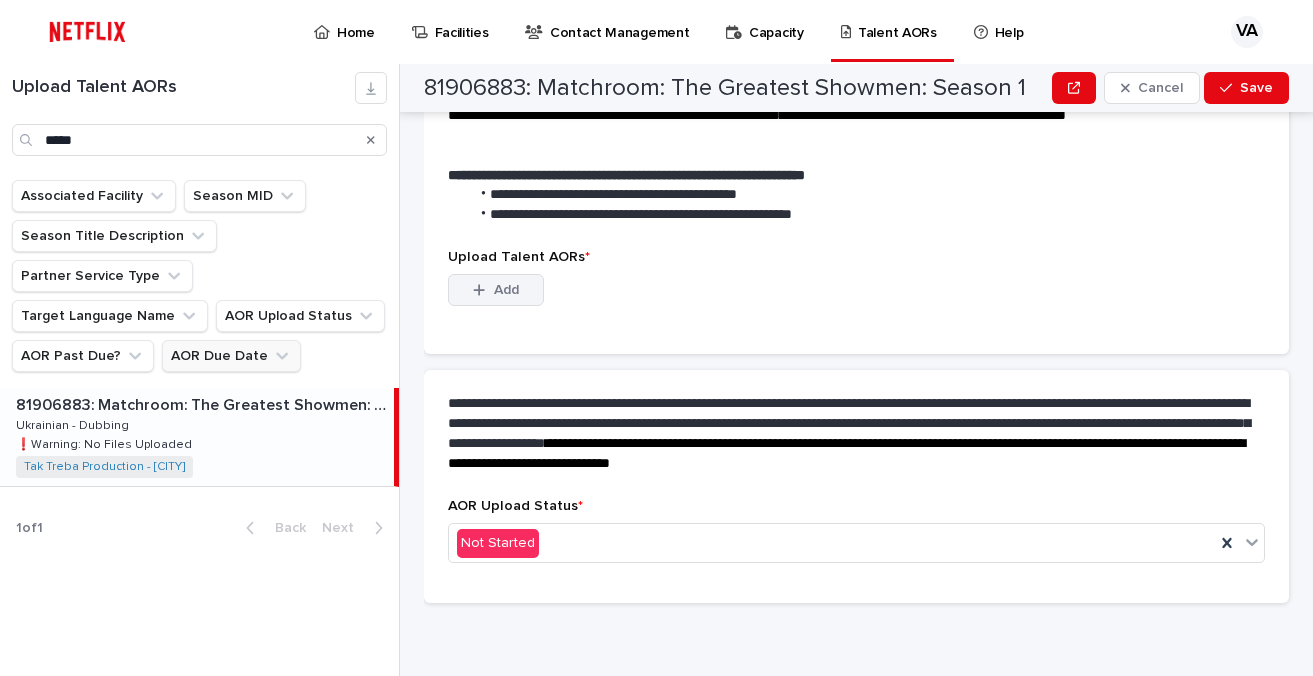 click on "Add" at bounding box center [496, 290] 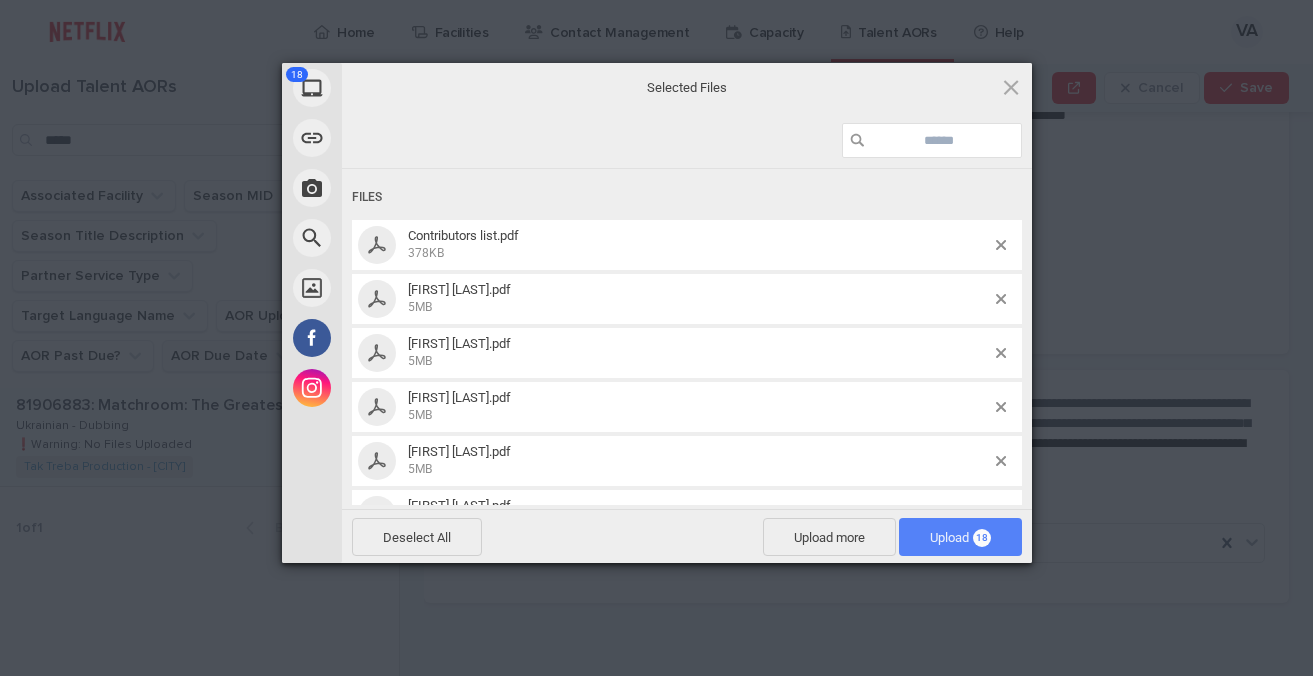 click on "Upload
18" at bounding box center (960, 537) 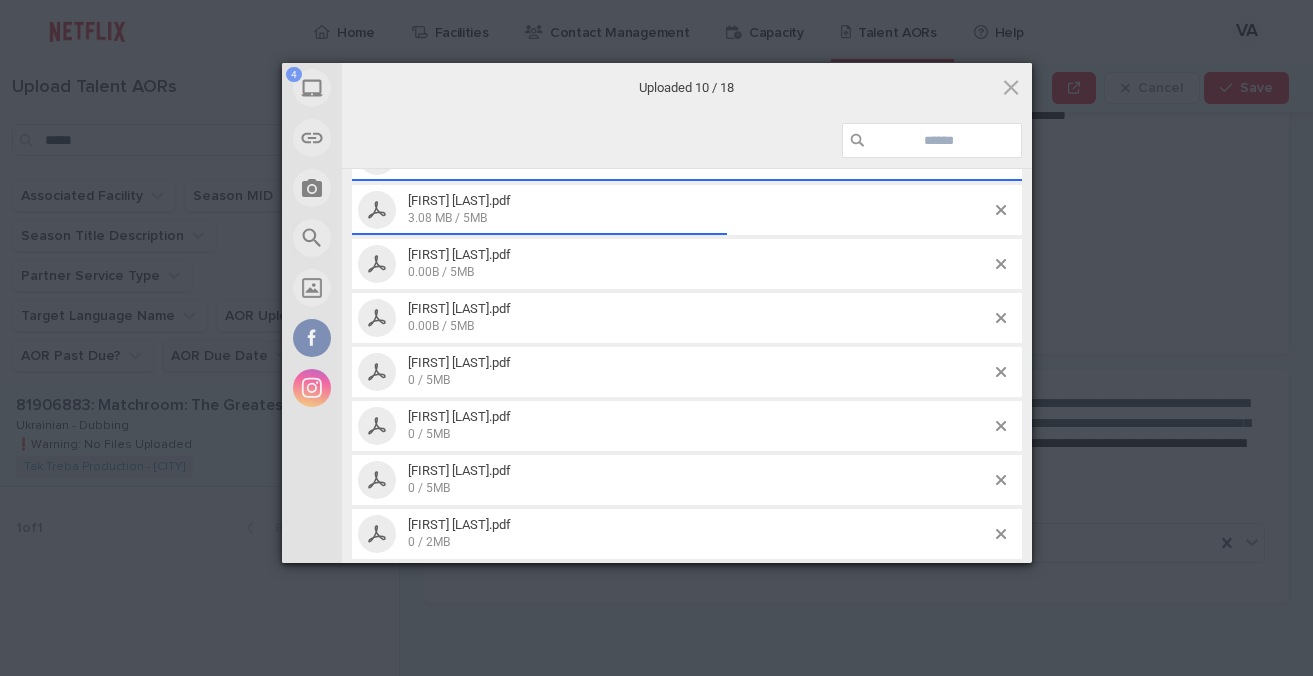 scroll, scrollTop: 674, scrollLeft: 0, axis: vertical 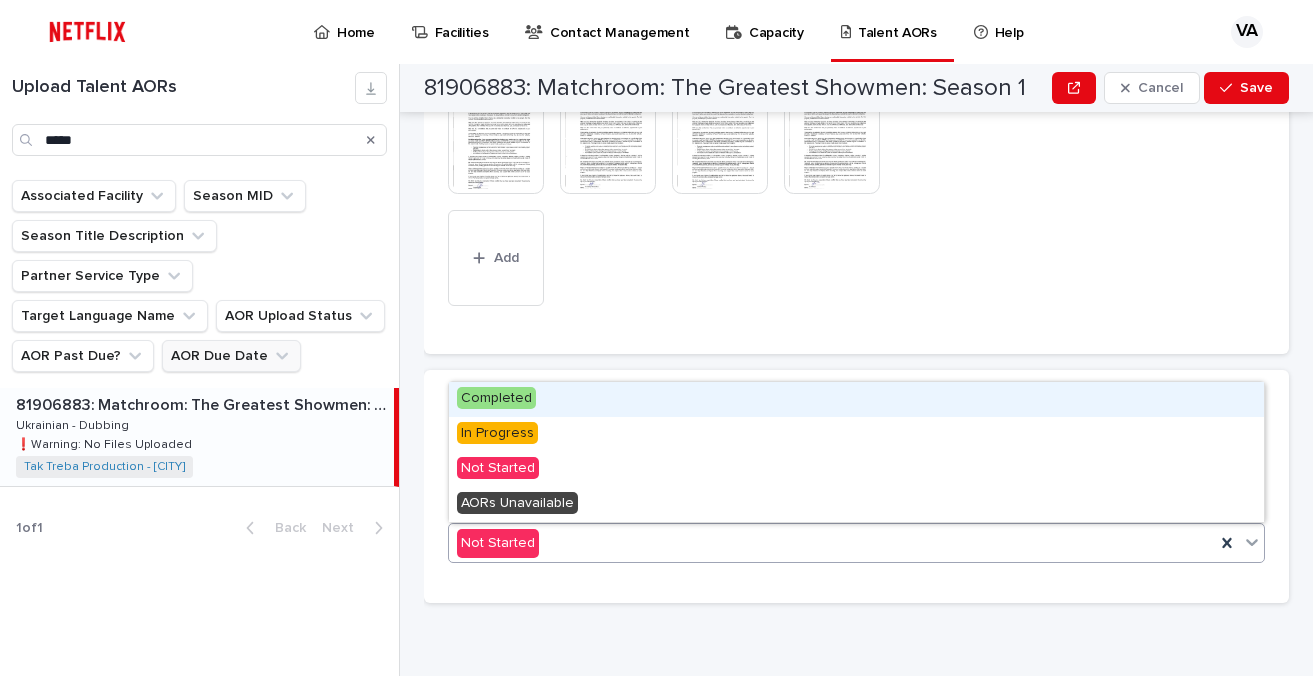 click on "Completed" at bounding box center [496, 398] 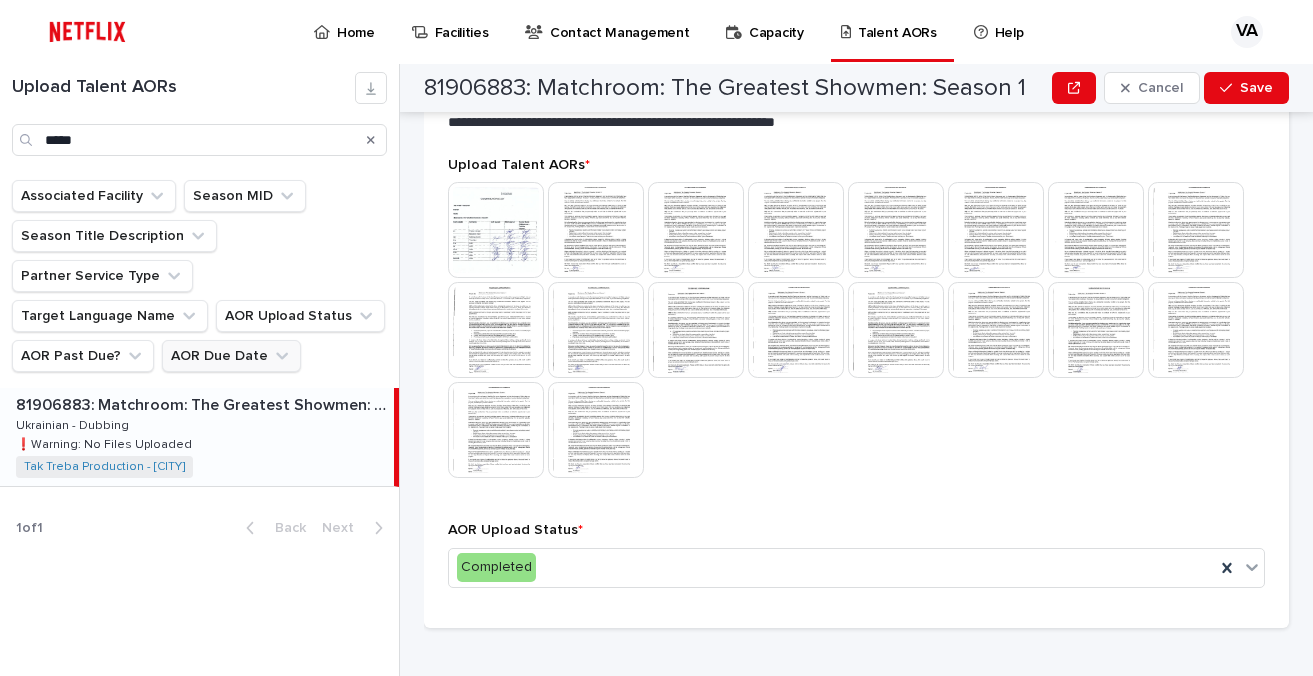 scroll, scrollTop: 599, scrollLeft: 0, axis: vertical 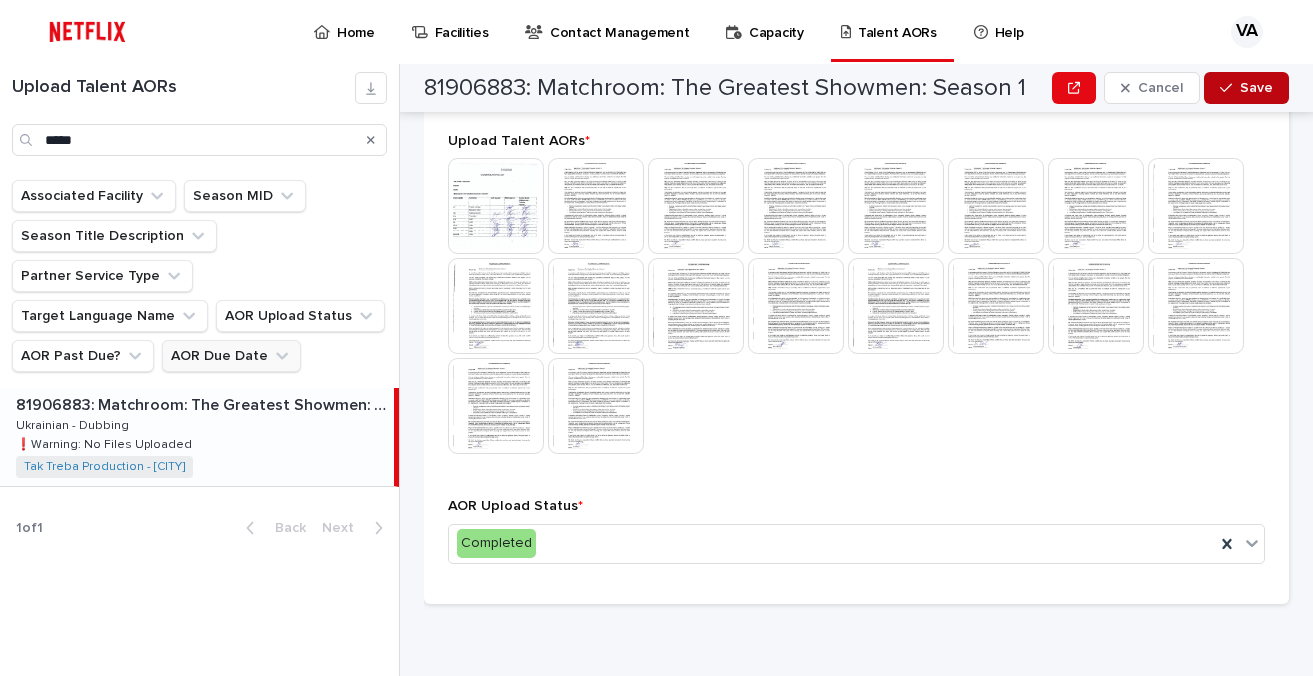 click on "Save" at bounding box center [1256, 88] 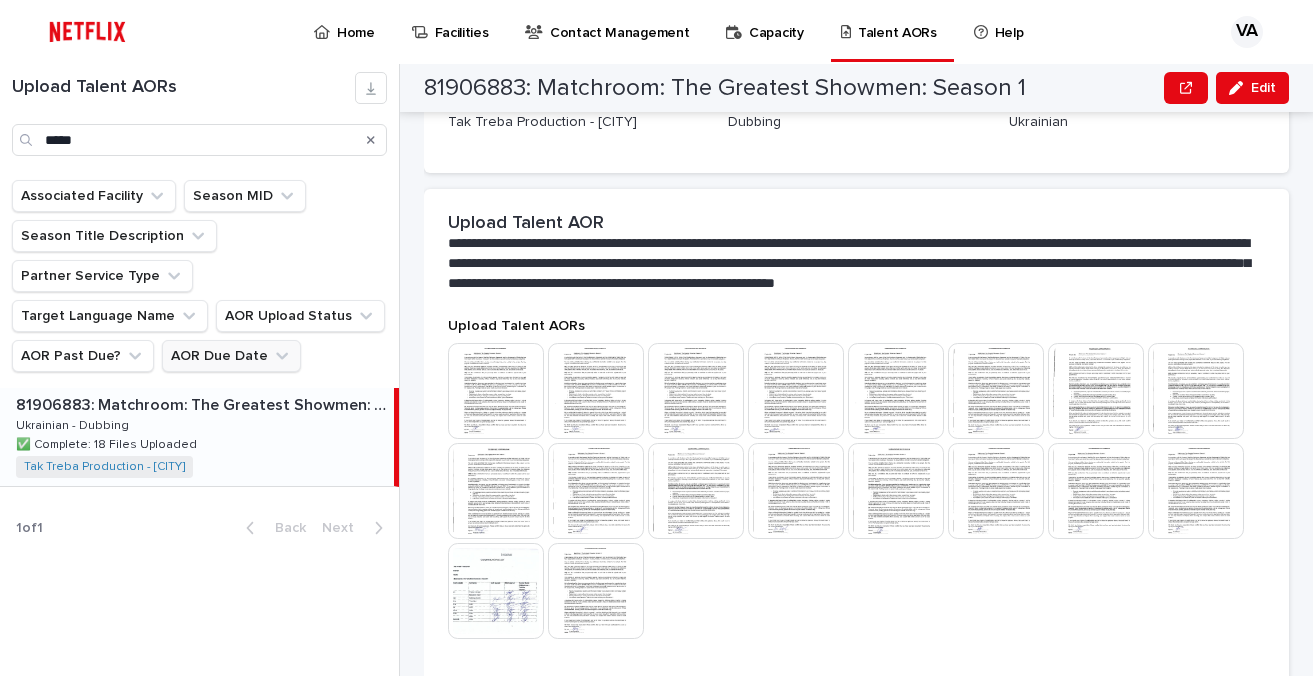 scroll, scrollTop: 0, scrollLeft: 0, axis: both 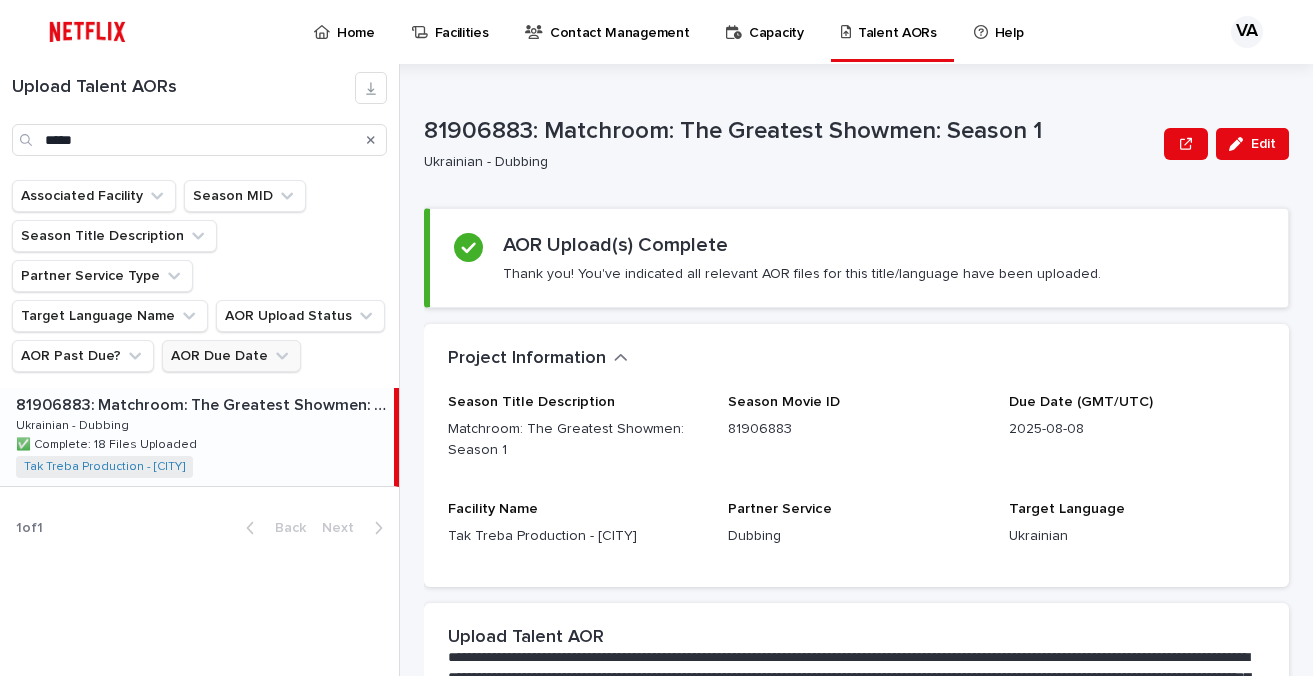 click on "Home" at bounding box center [356, 21] 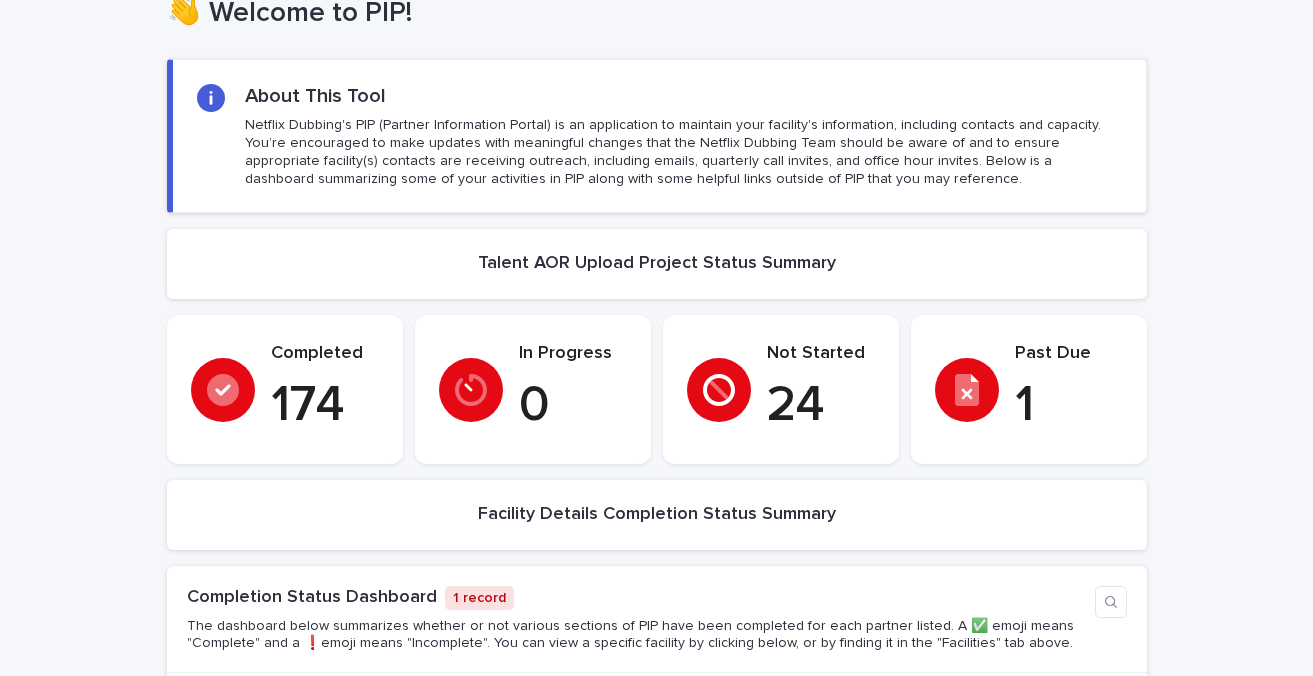 scroll, scrollTop: 0, scrollLeft: 0, axis: both 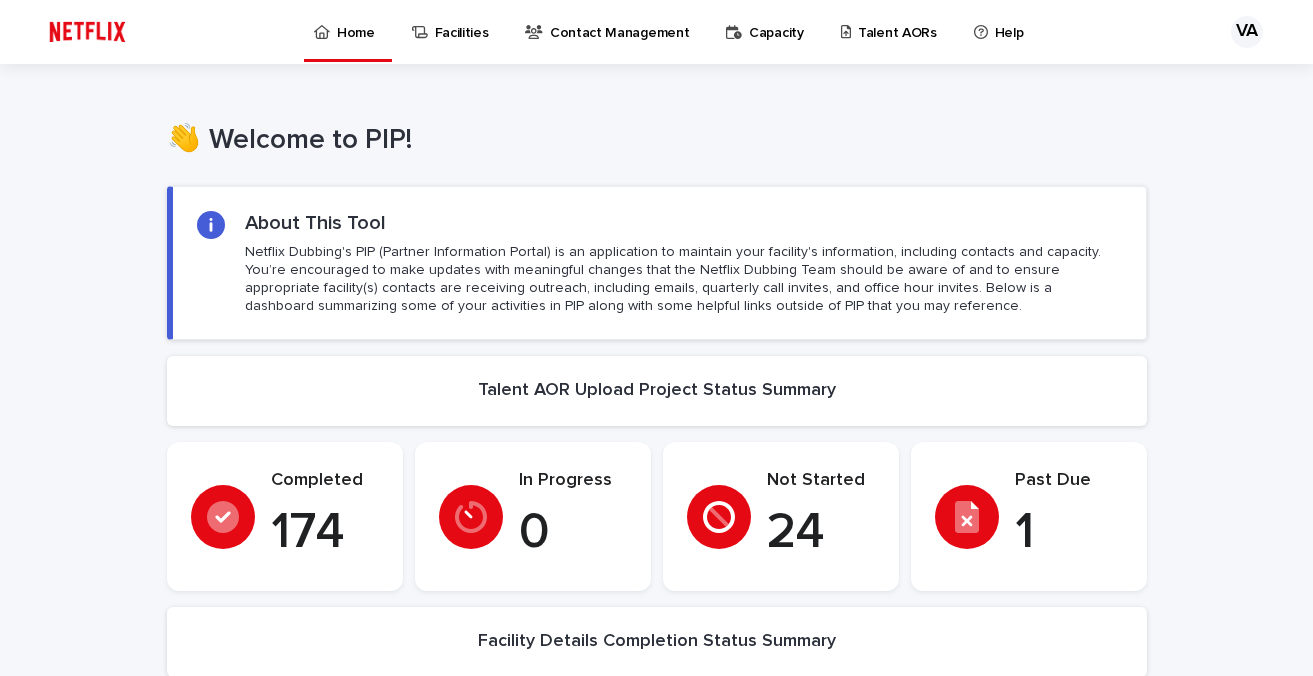 click at bounding box center (87, 32) 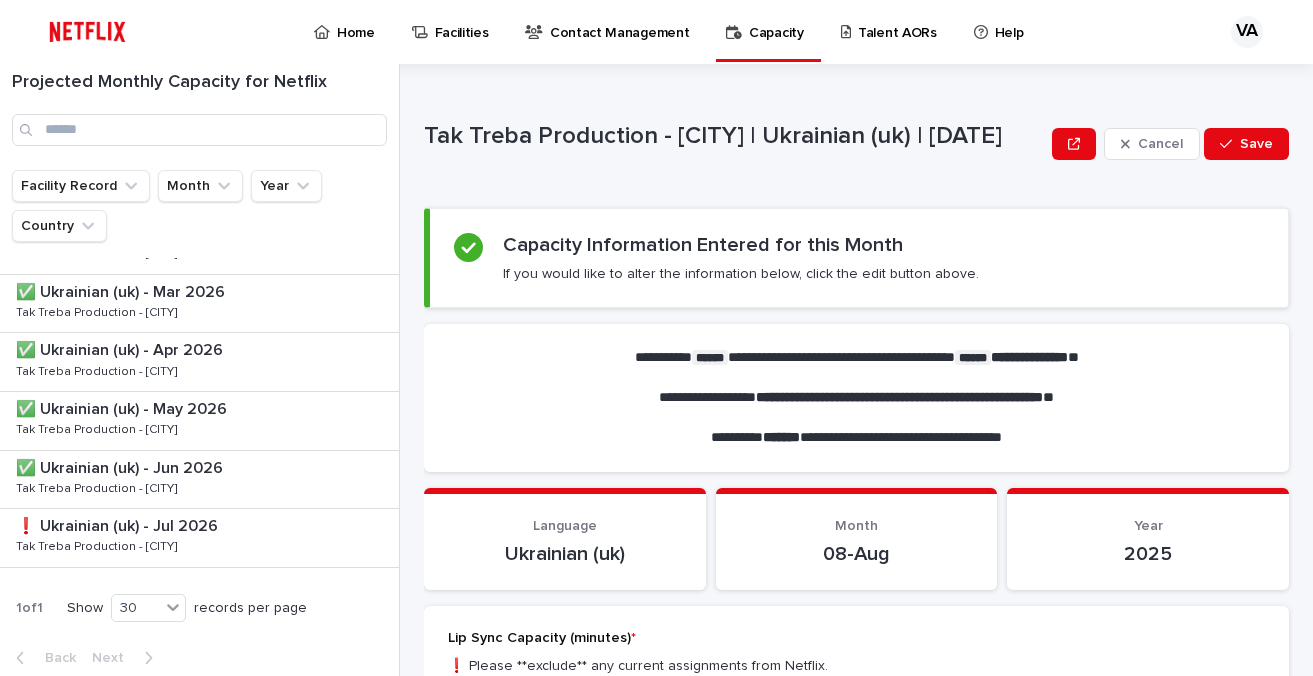scroll, scrollTop: 400, scrollLeft: 0, axis: vertical 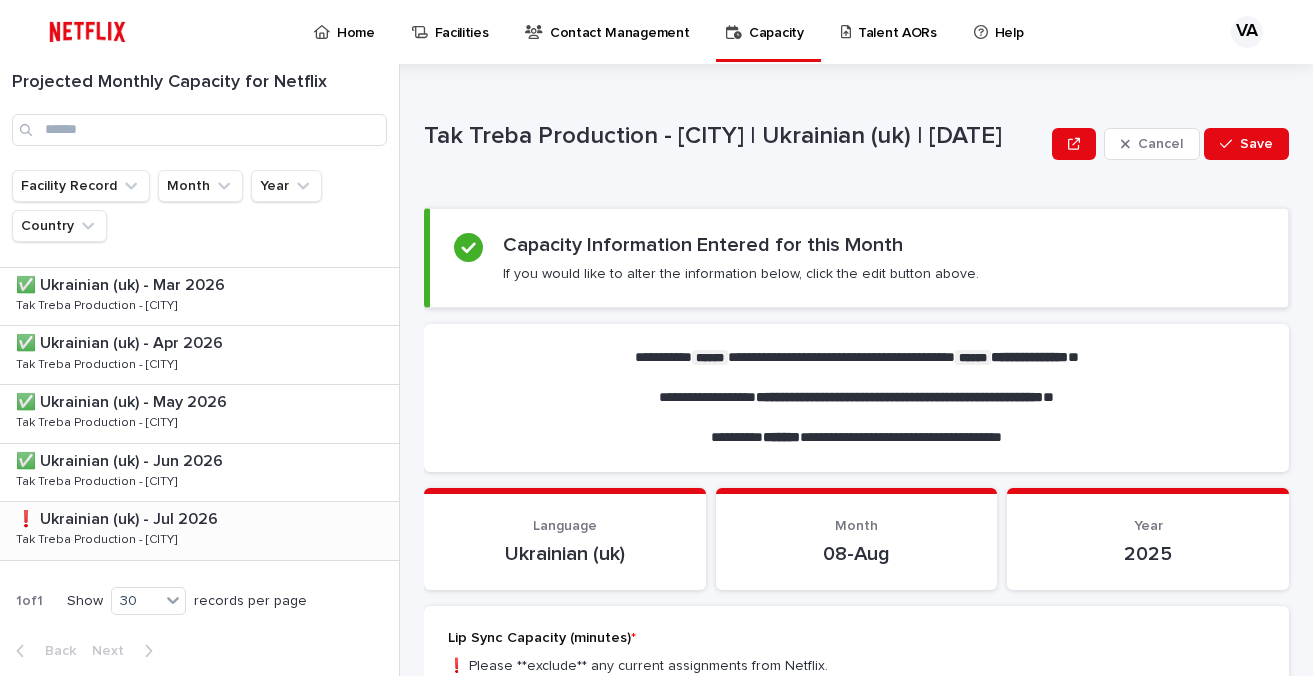 click at bounding box center [203, 519] 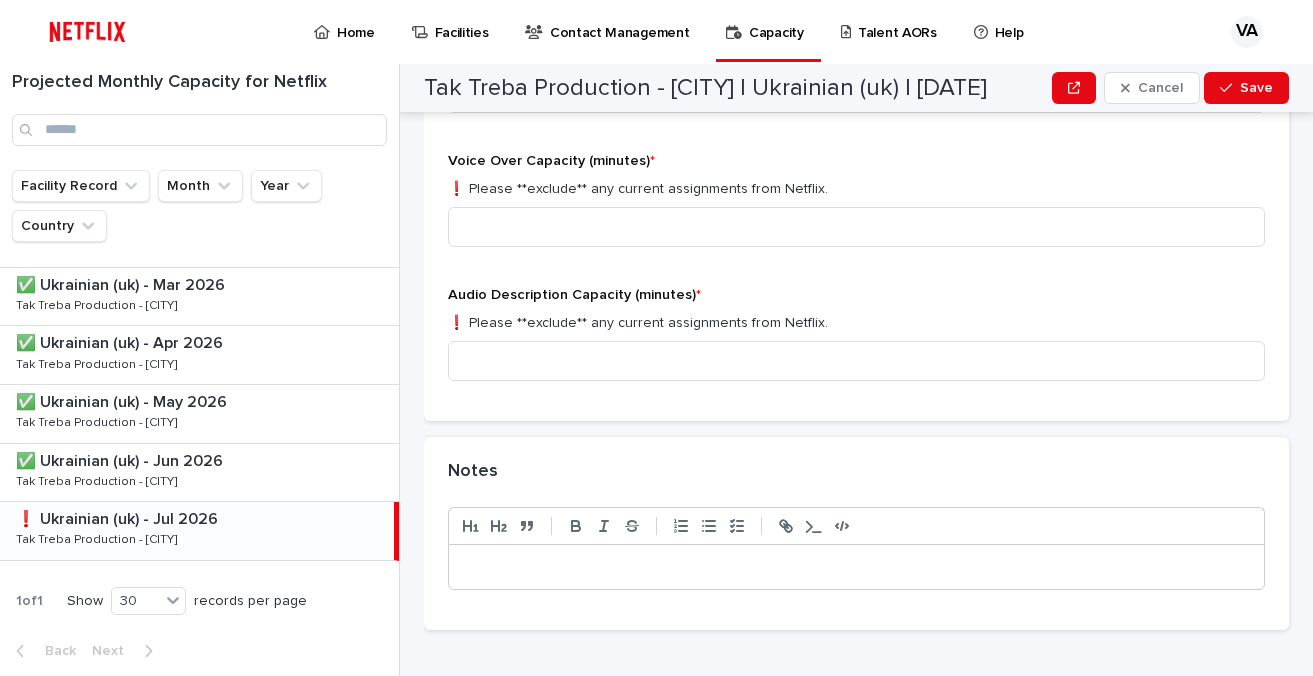 scroll, scrollTop: 0, scrollLeft: 0, axis: both 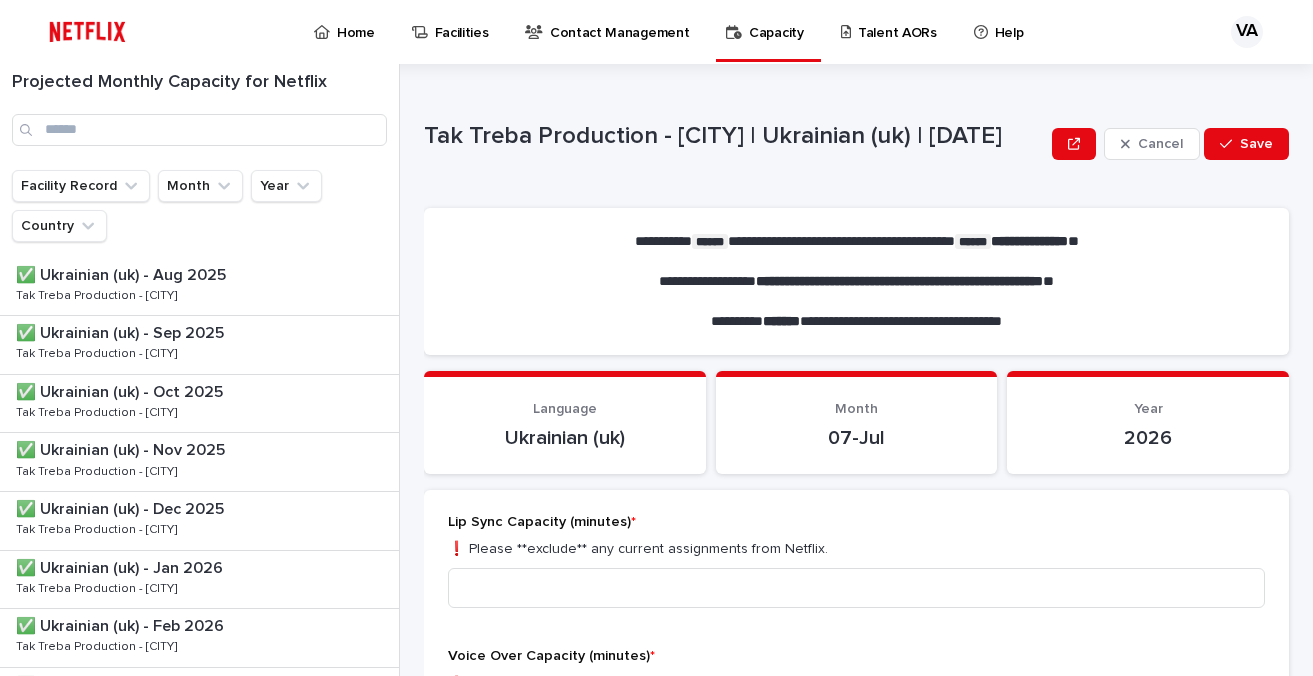click on "Talent AORs" at bounding box center (897, 21) 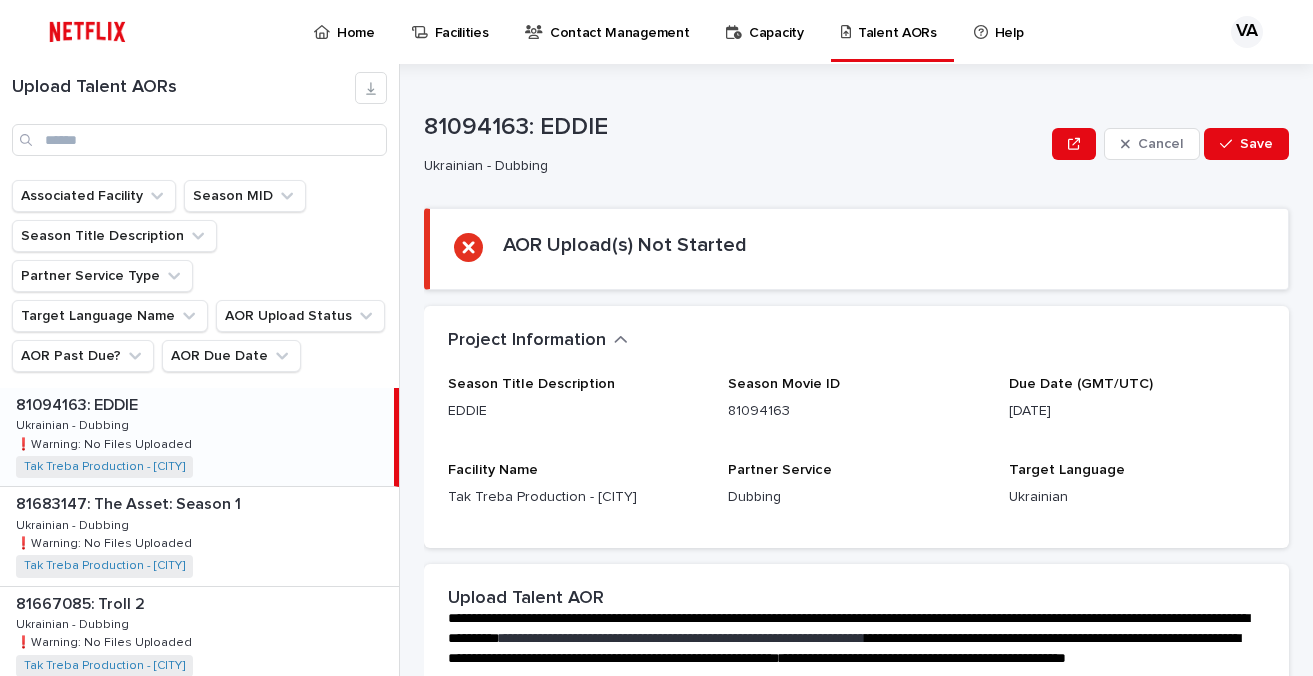 click on "[FIRST] [LAST].pdf" at bounding box center (197, 437) 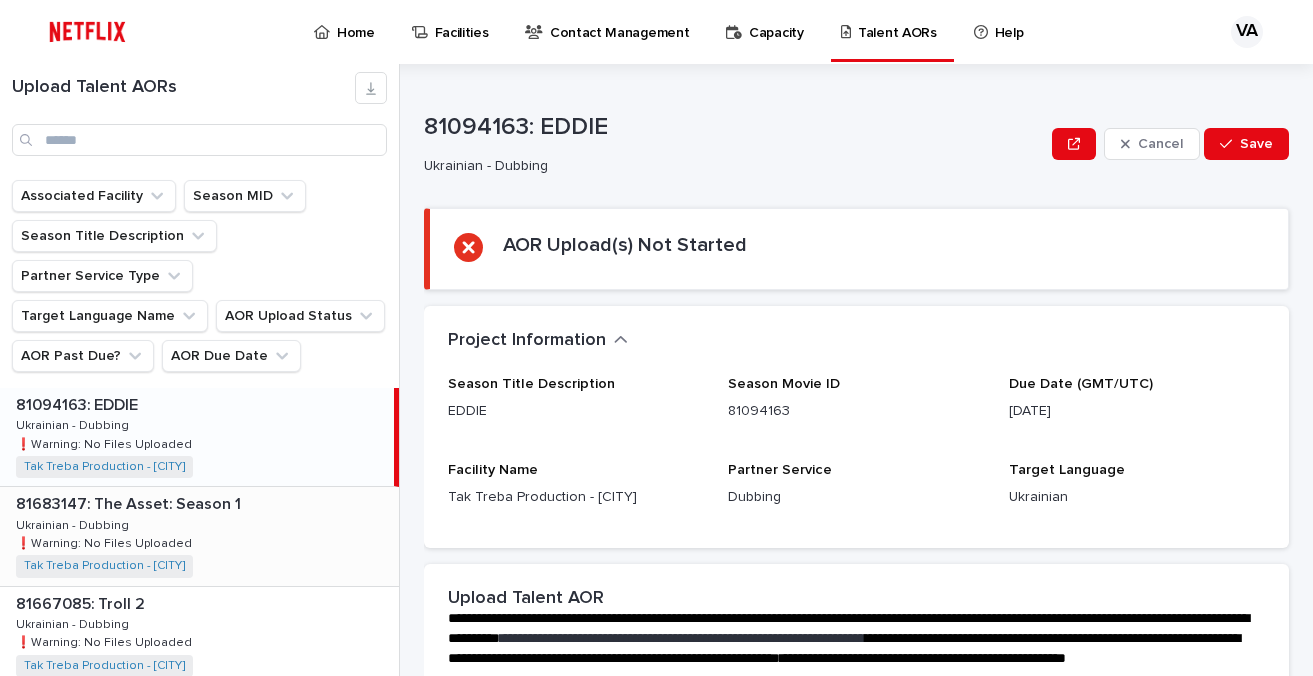 click on "[FIRST] [LAST].pdf" at bounding box center [199, 536] 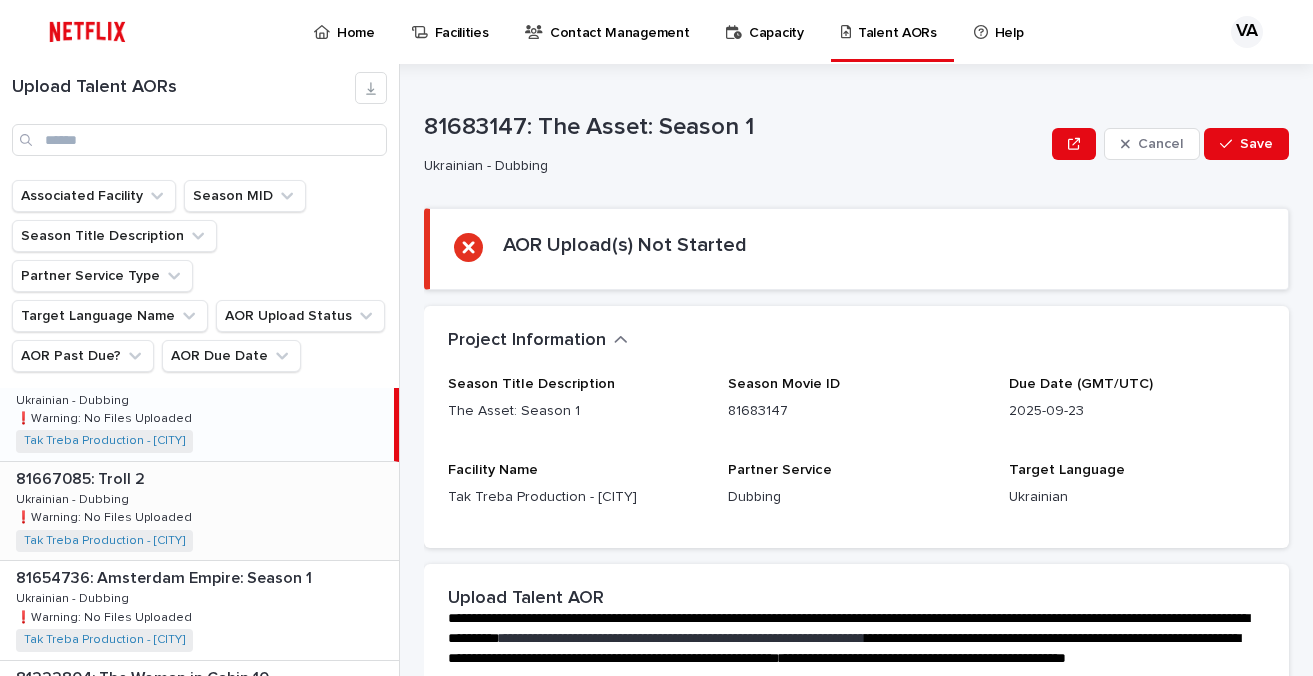 scroll, scrollTop: 144, scrollLeft: 0, axis: vertical 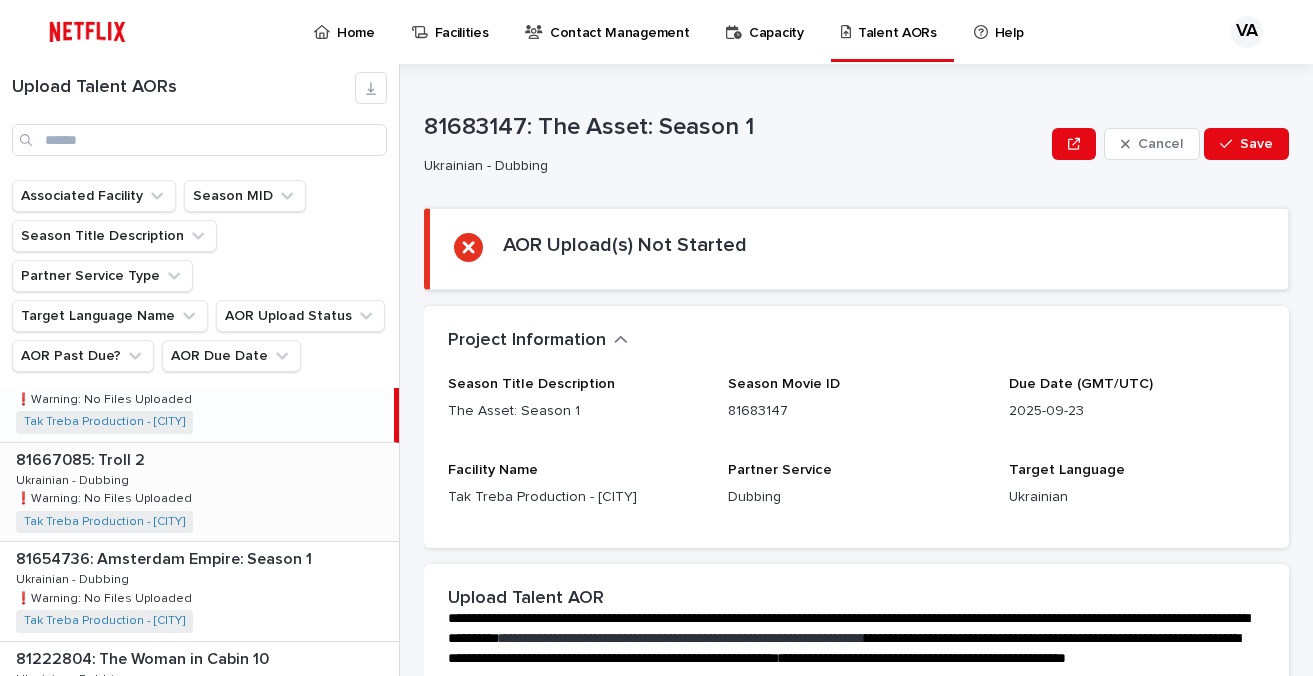 click on "81667085: Troll 2 81667085: Troll 2   Ukrainian - Dubbing Ukrainian - Dubbing   ❗️Warning: No Files Uploaded ❗️Warning: No Files Uploaded   Tak Treba Production - [CITY]   + 0" at bounding box center [199, 492] 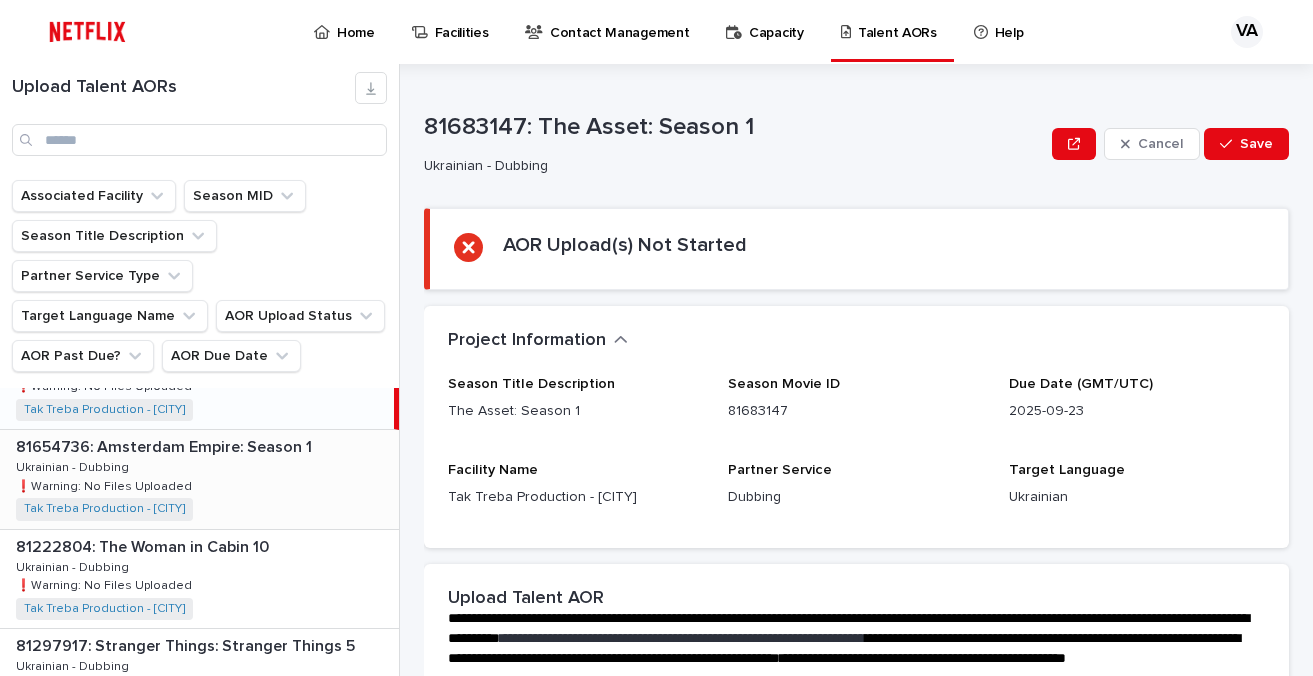 scroll, scrollTop: 267, scrollLeft: 0, axis: vertical 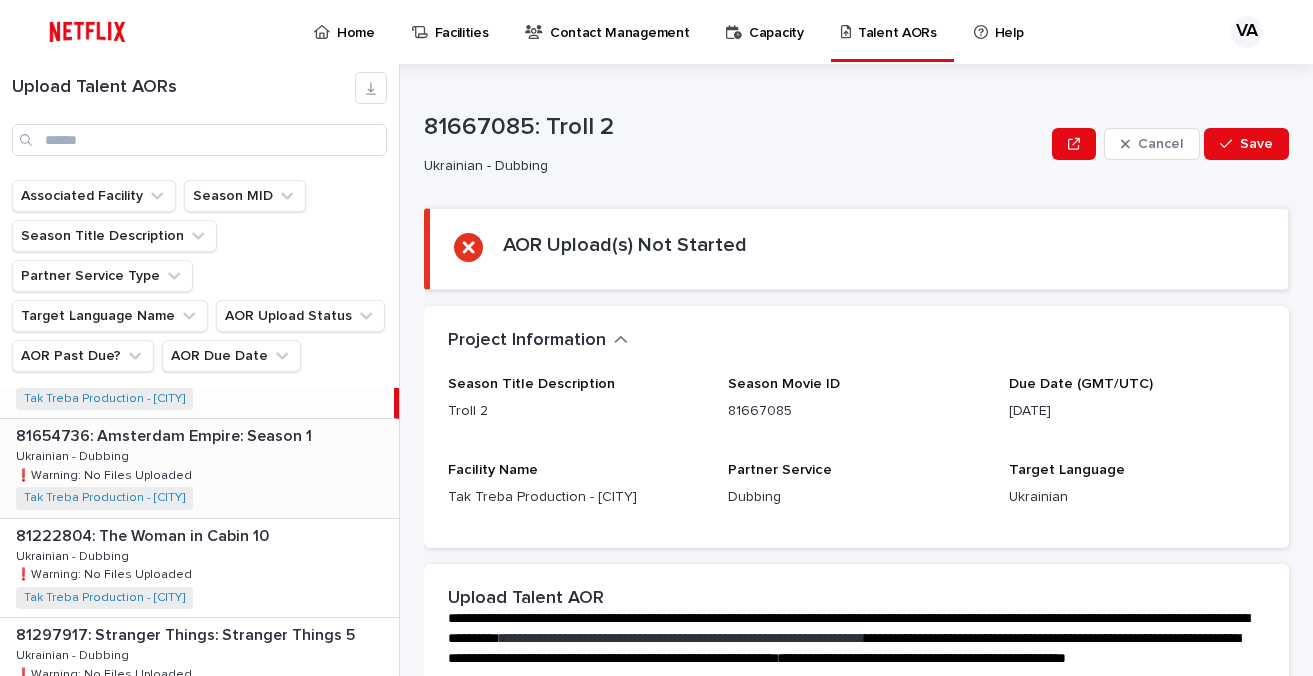 click on "81654736: Amsterdam Empire: Season 1 81654736: Amsterdam Empire: Season 1   Ukrainian - Dubbing Ukrainian - Dubbing   ❗️Warning: No Files Uploaded ❗️Warning: No Files Uploaded   Tak Treba Production - [CITY]   + 0" at bounding box center (199, 468) 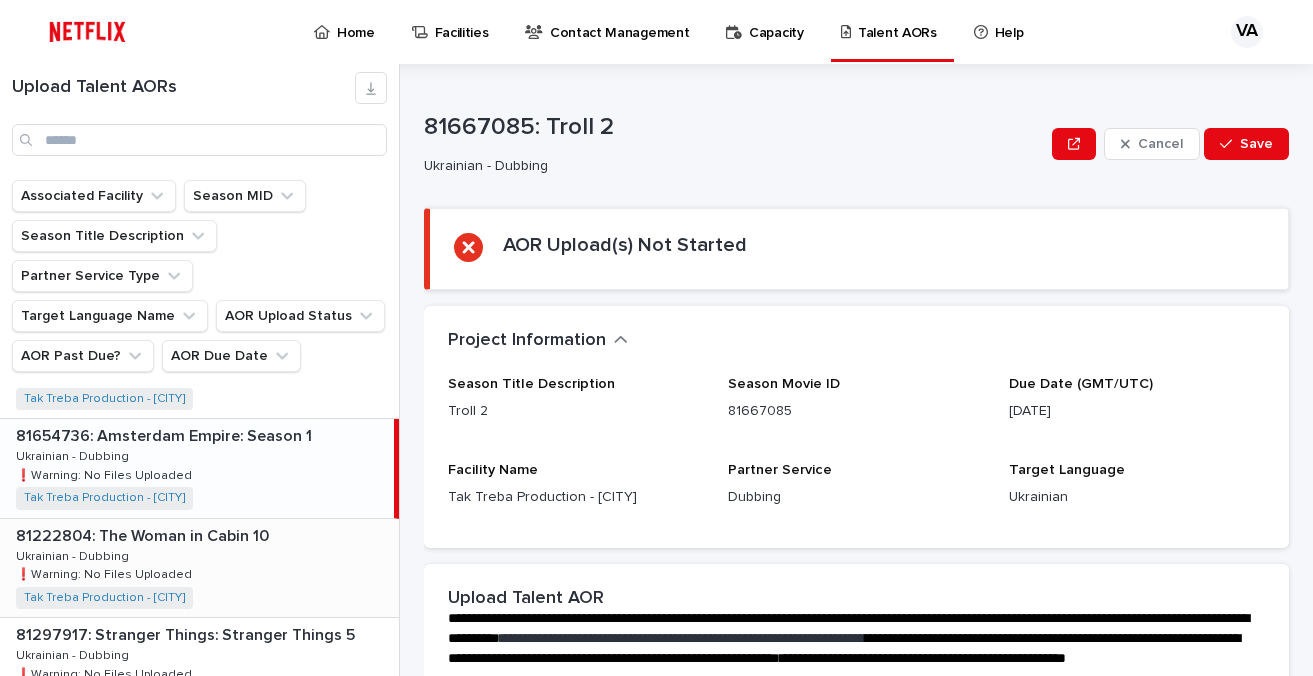 click on "[FIRST] [LAST].pdf" at bounding box center (199, 568) 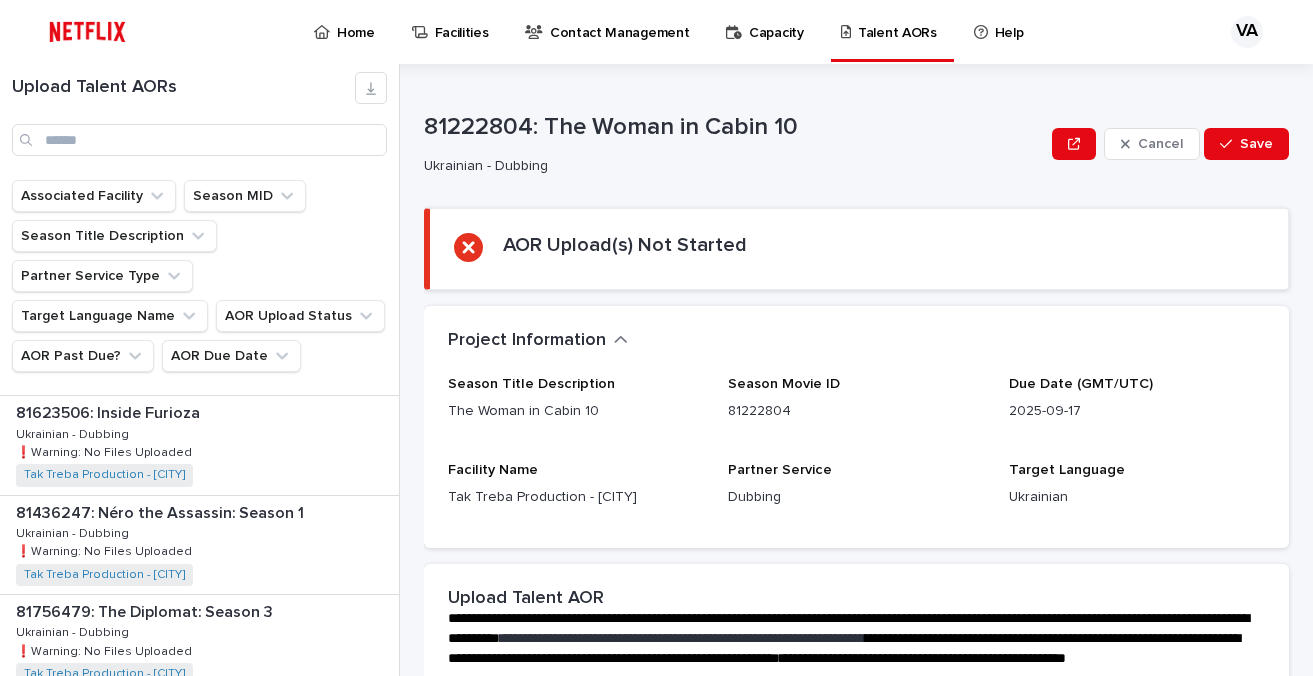 scroll, scrollTop: 590, scrollLeft: 0, axis: vertical 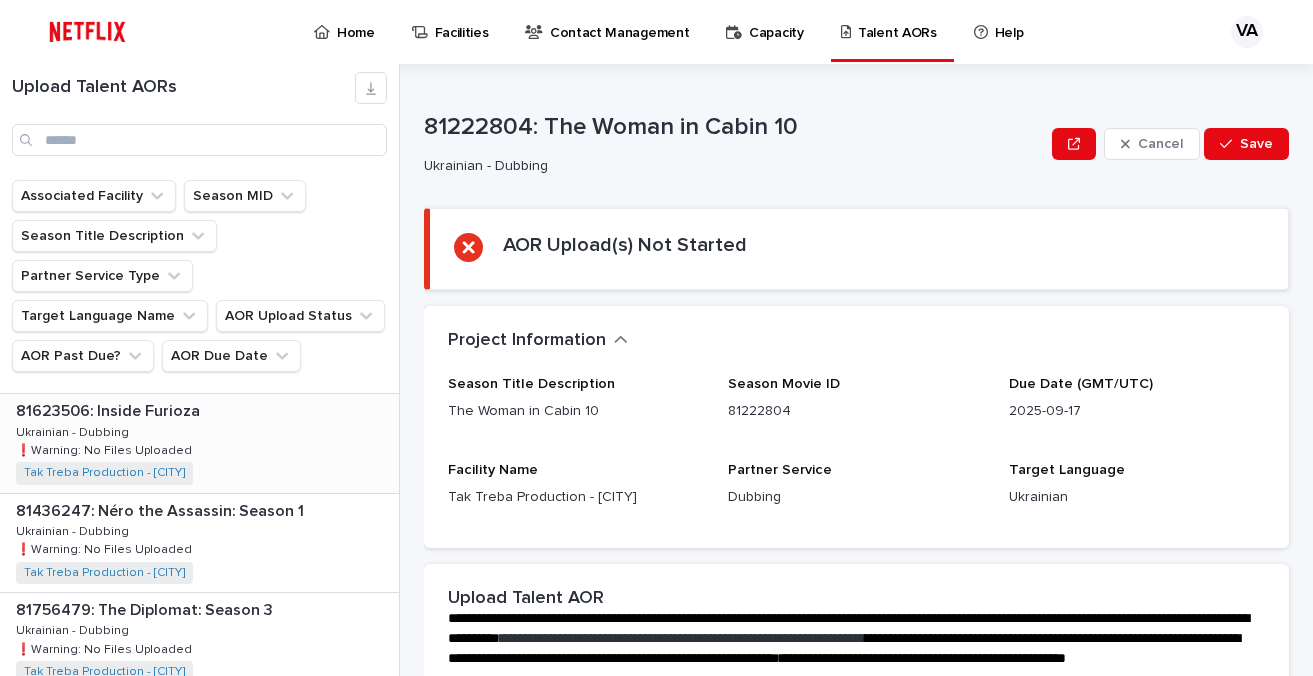 click on "81623506: Inside Furioza 81623506: Inside Furioza   Ukrainian - Dubbing Ukrainian - Dubbing   ❗️Warning: No Files Uploaded ❗️Warning: No Files Uploaded   Tak Treba Production - [CITY]   + 0" at bounding box center [199, 443] 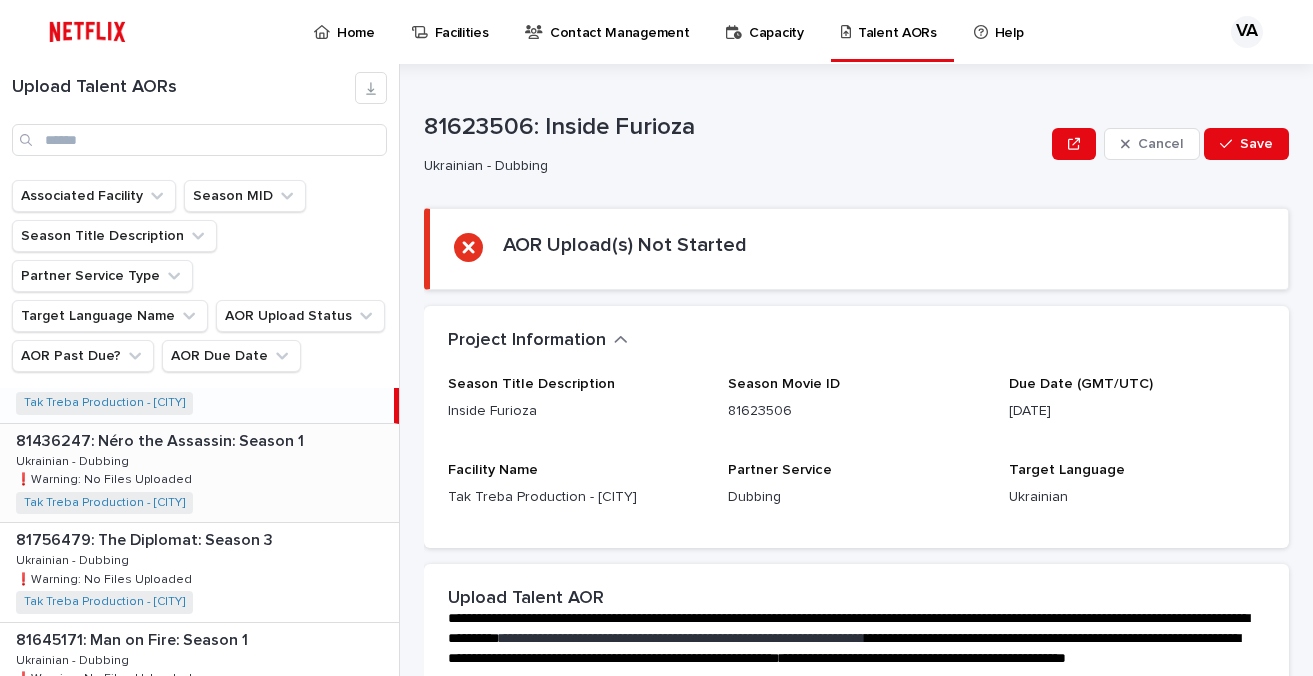 scroll, scrollTop: 665, scrollLeft: 0, axis: vertical 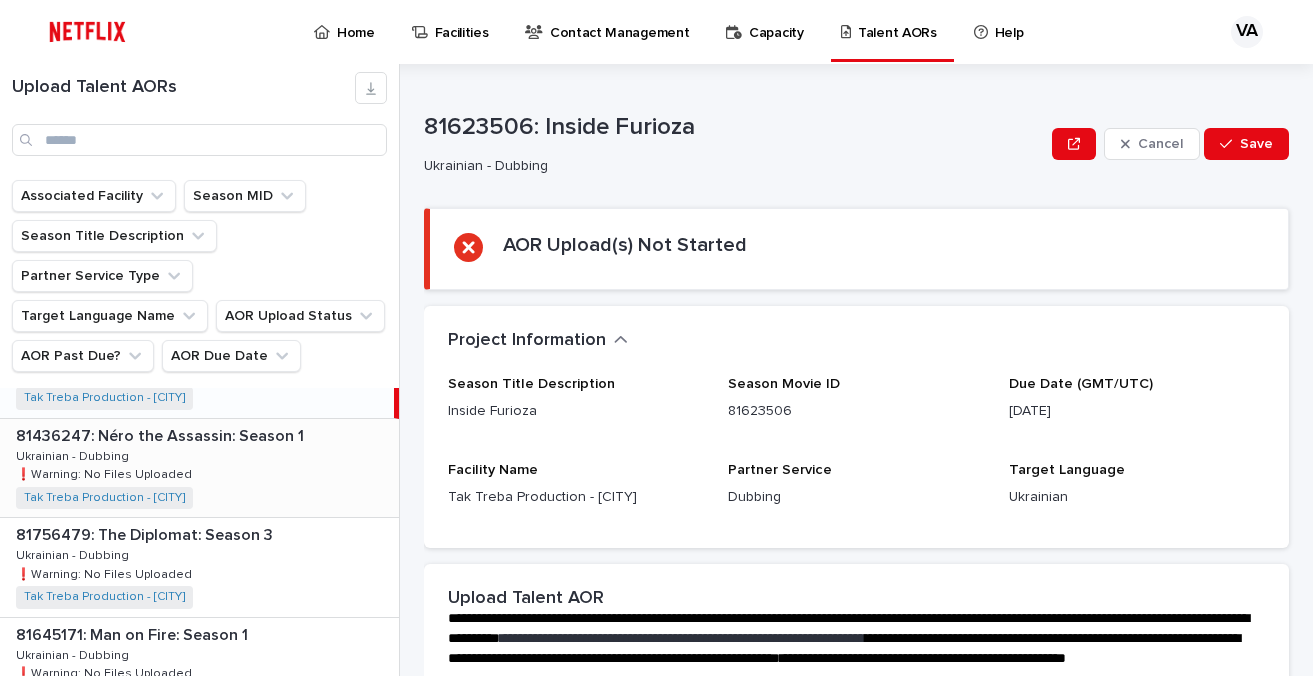 click on "[FIRST] [LAST].pdf" at bounding box center (199, 468) 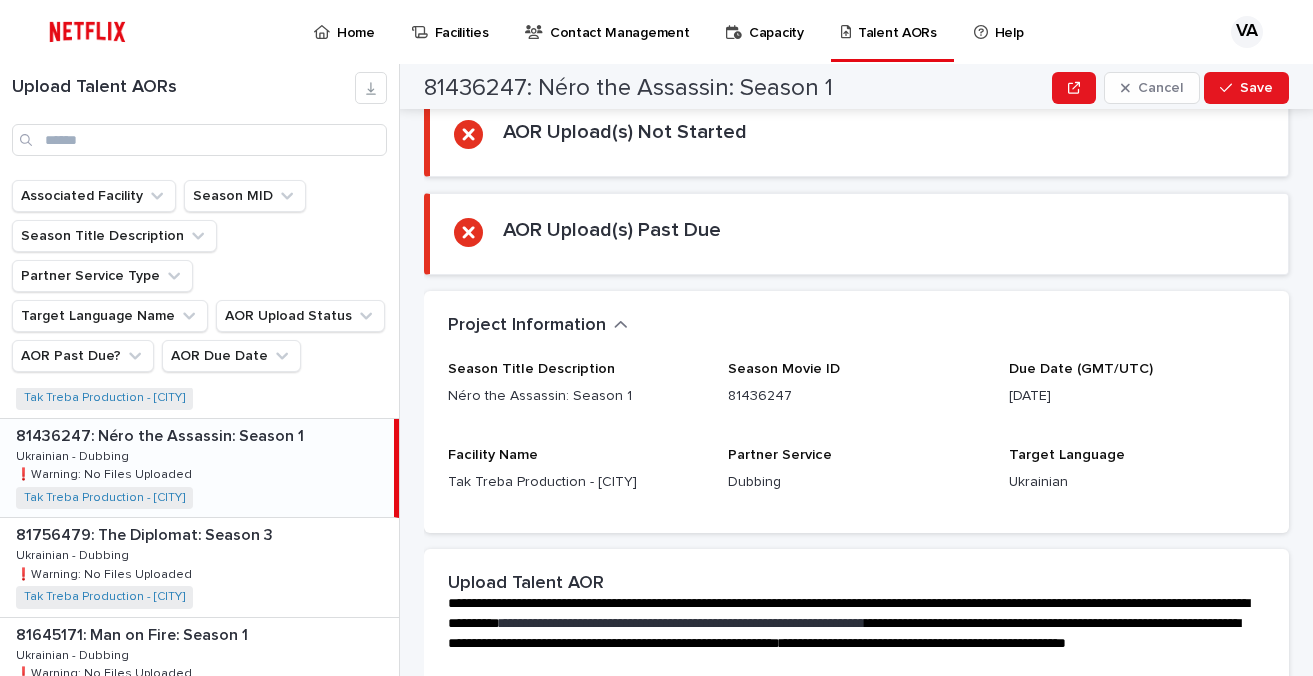 scroll, scrollTop: 115, scrollLeft: 0, axis: vertical 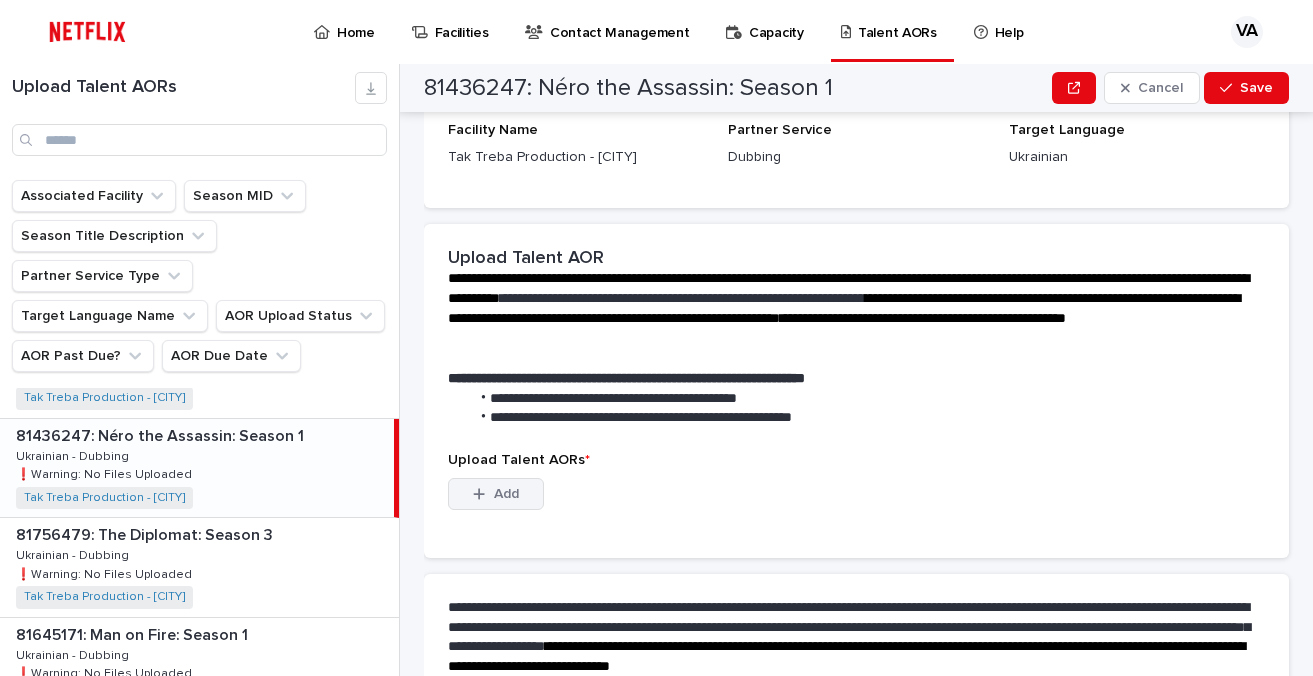 click on "Add" at bounding box center (506, 494) 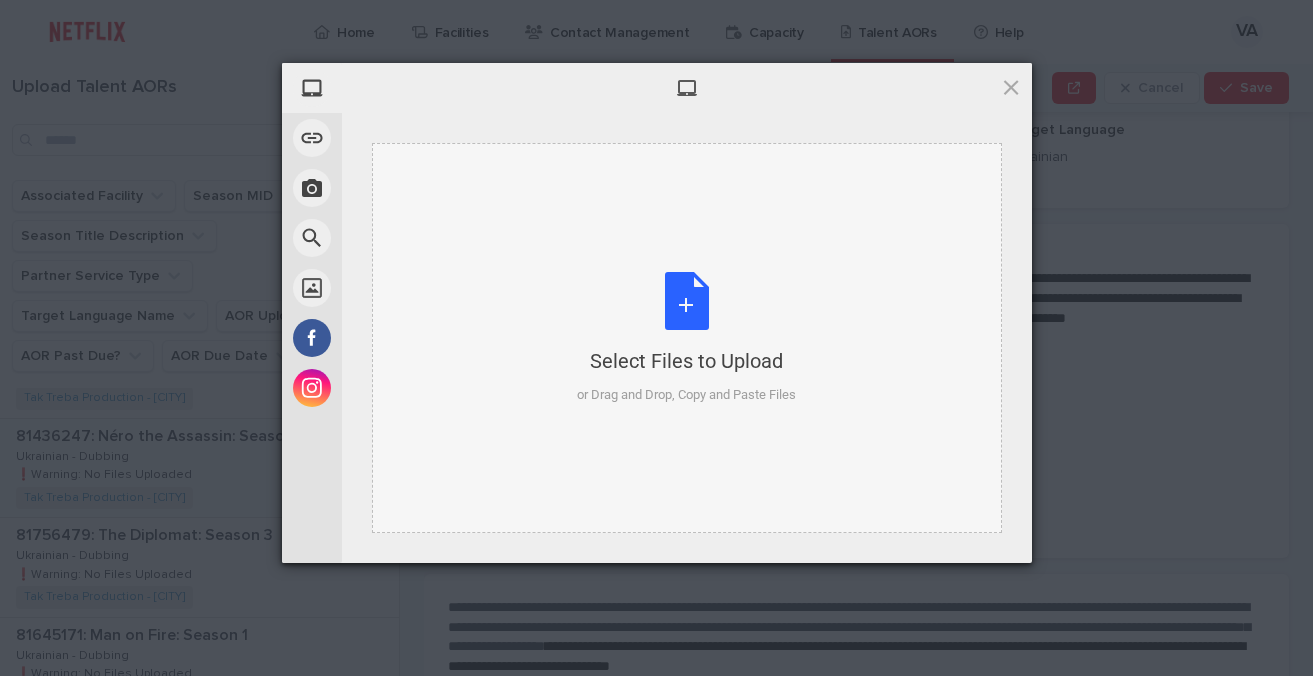 click on "Select Files to Upload
or Drag and Drop, Copy and Paste Files" at bounding box center (687, 338) 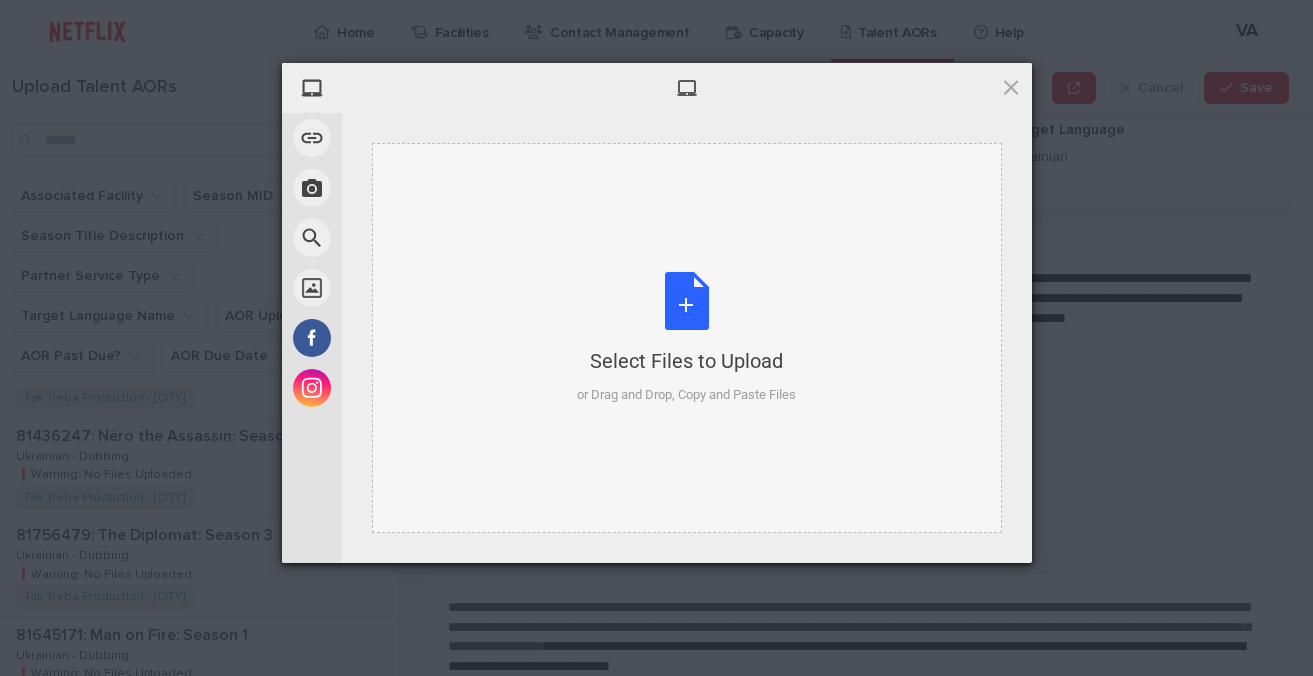 type 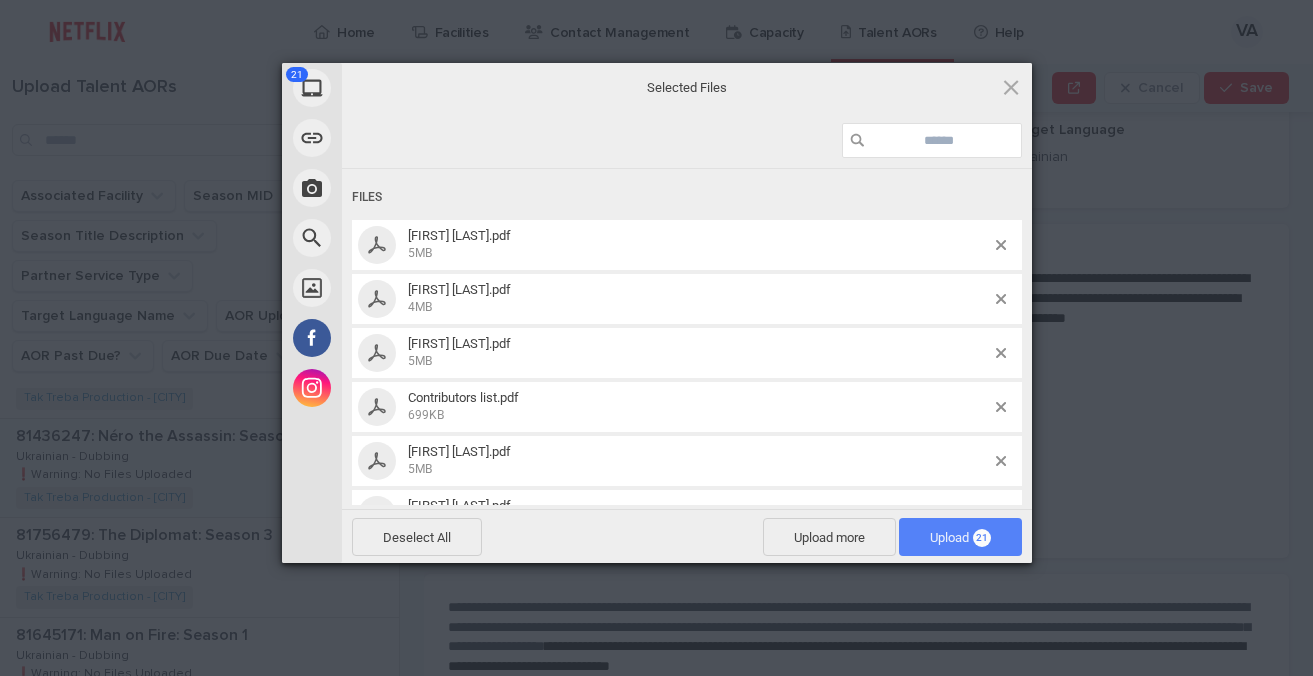 click on "Upload
21" at bounding box center [960, 537] 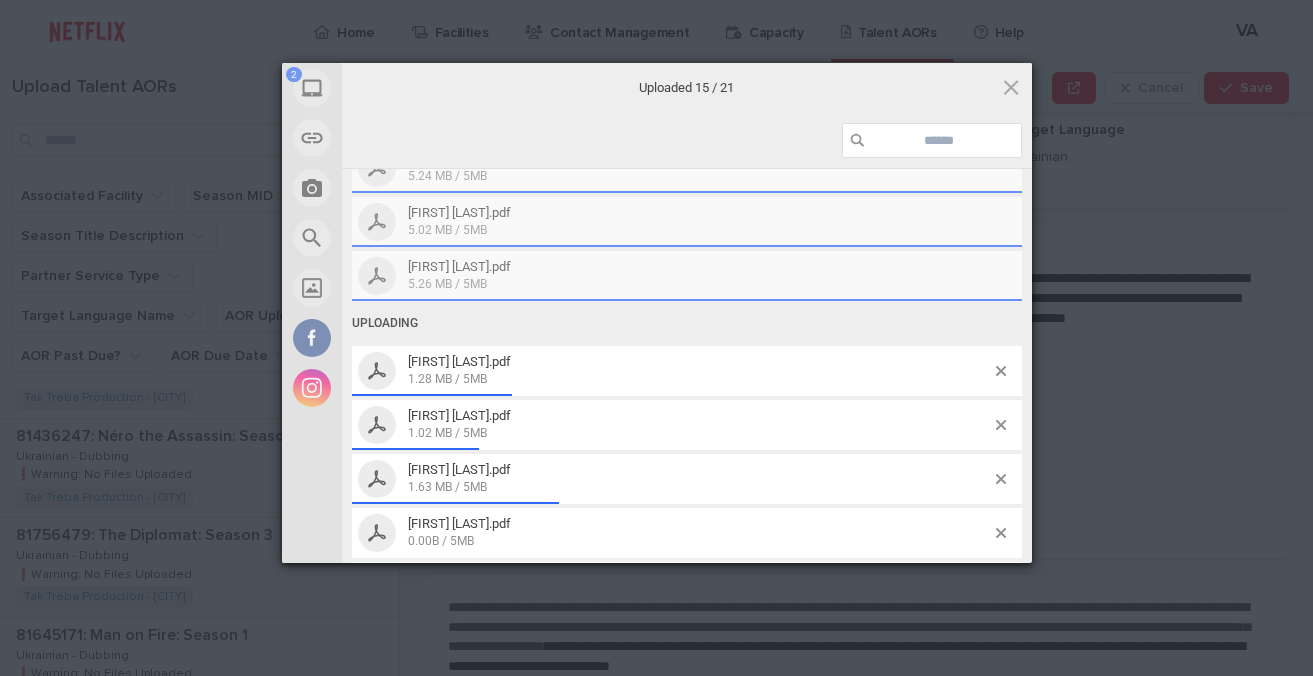 scroll, scrollTop: 836, scrollLeft: 0, axis: vertical 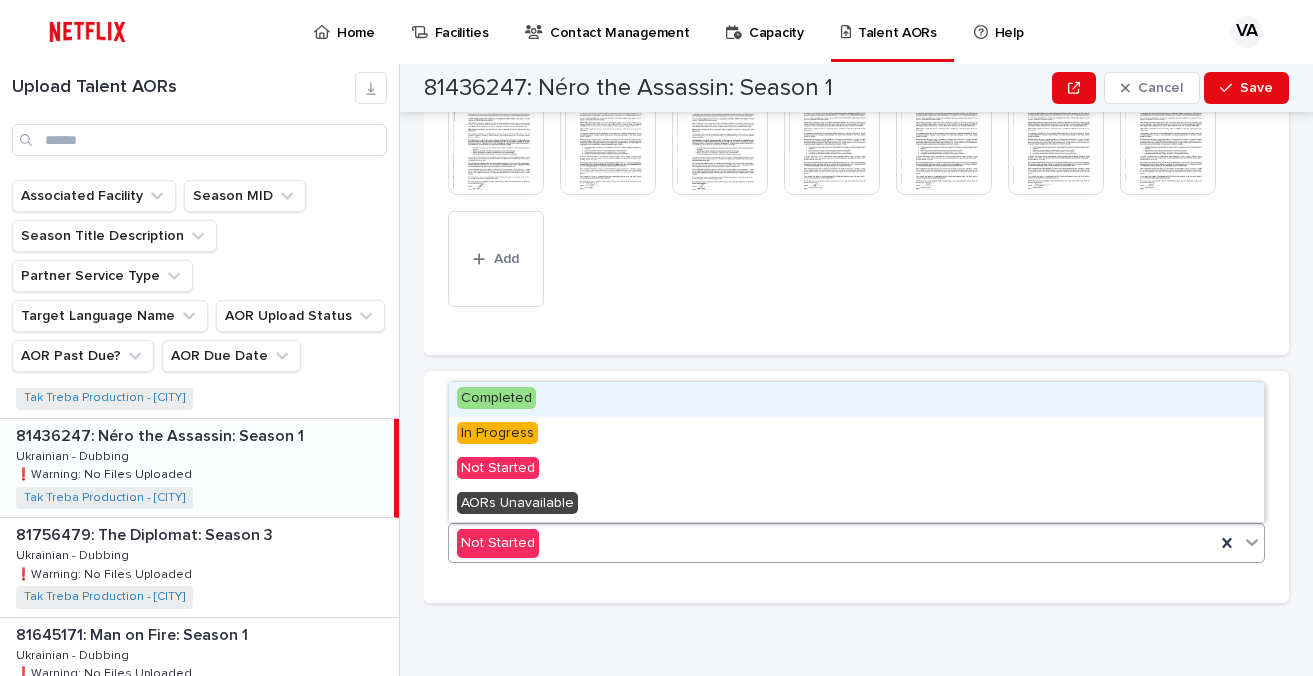 click on "Completed" at bounding box center (496, 398) 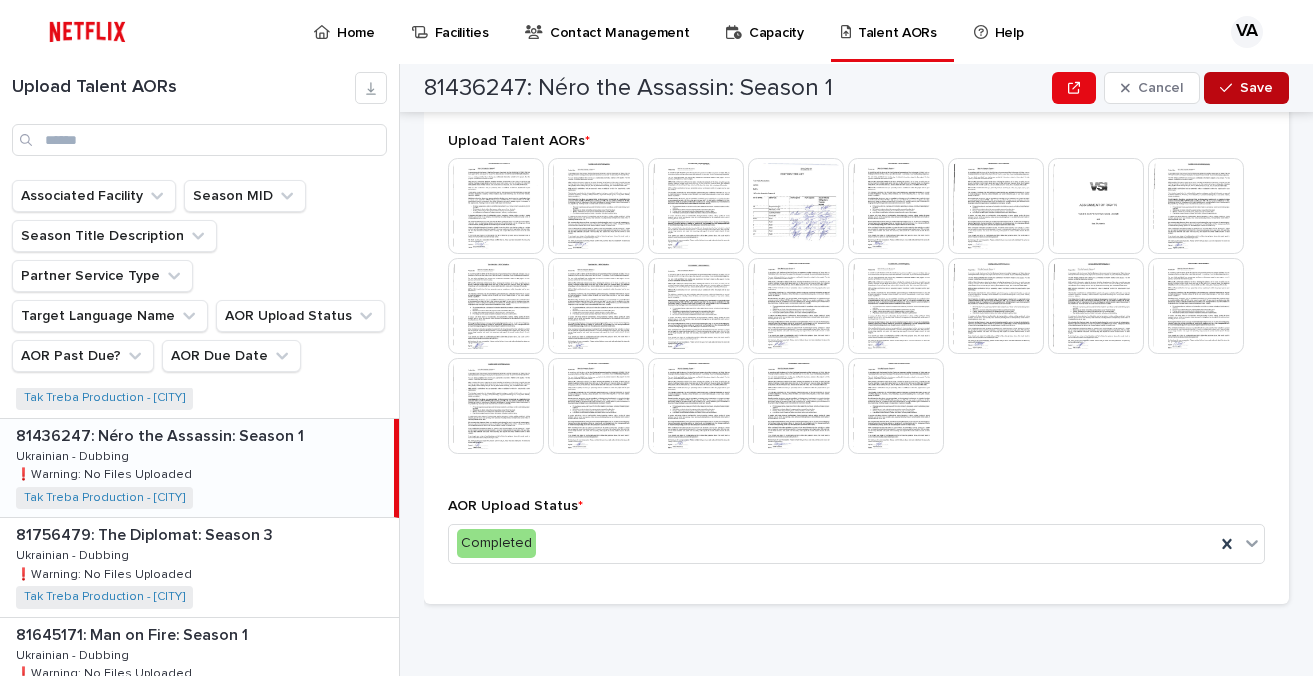 scroll, scrollTop: 676, scrollLeft: 0, axis: vertical 